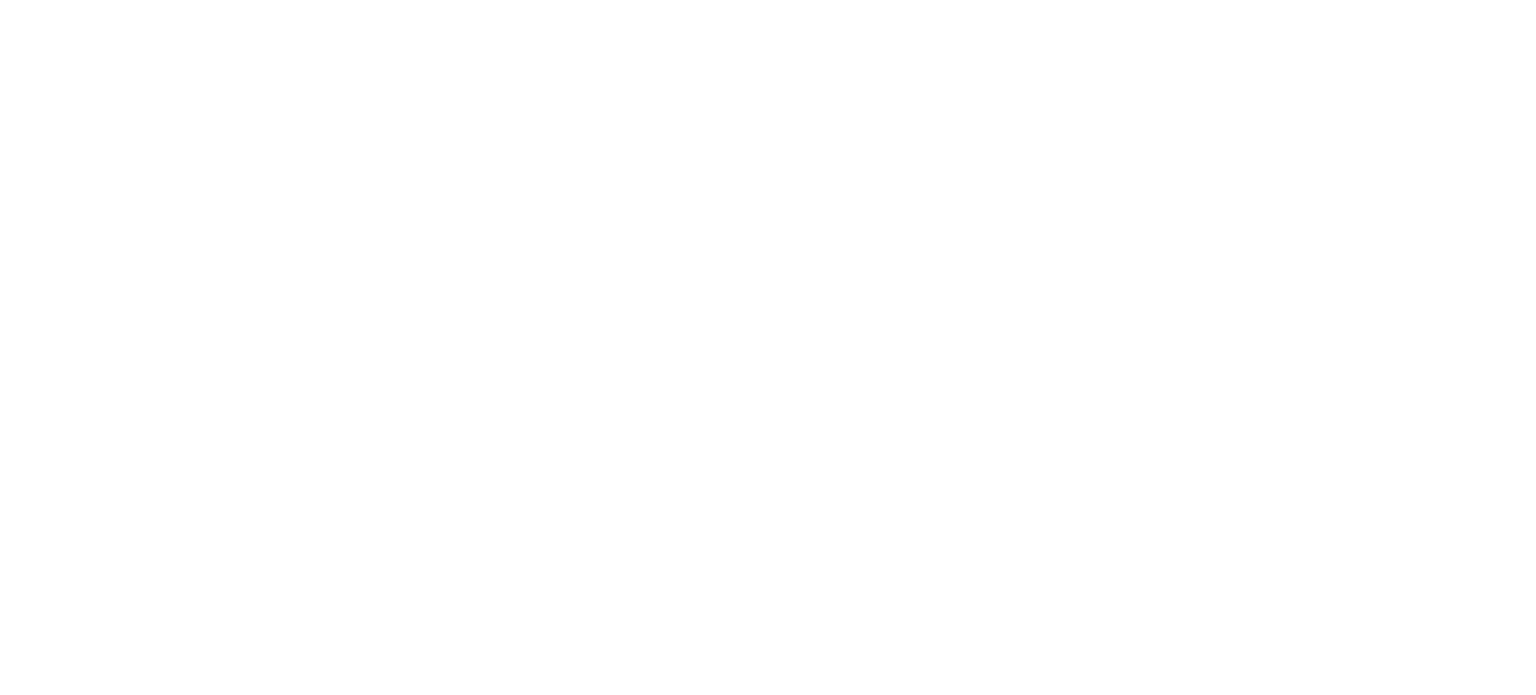 scroll, scrollTop: 0, scrollLeft: 0, axis: both 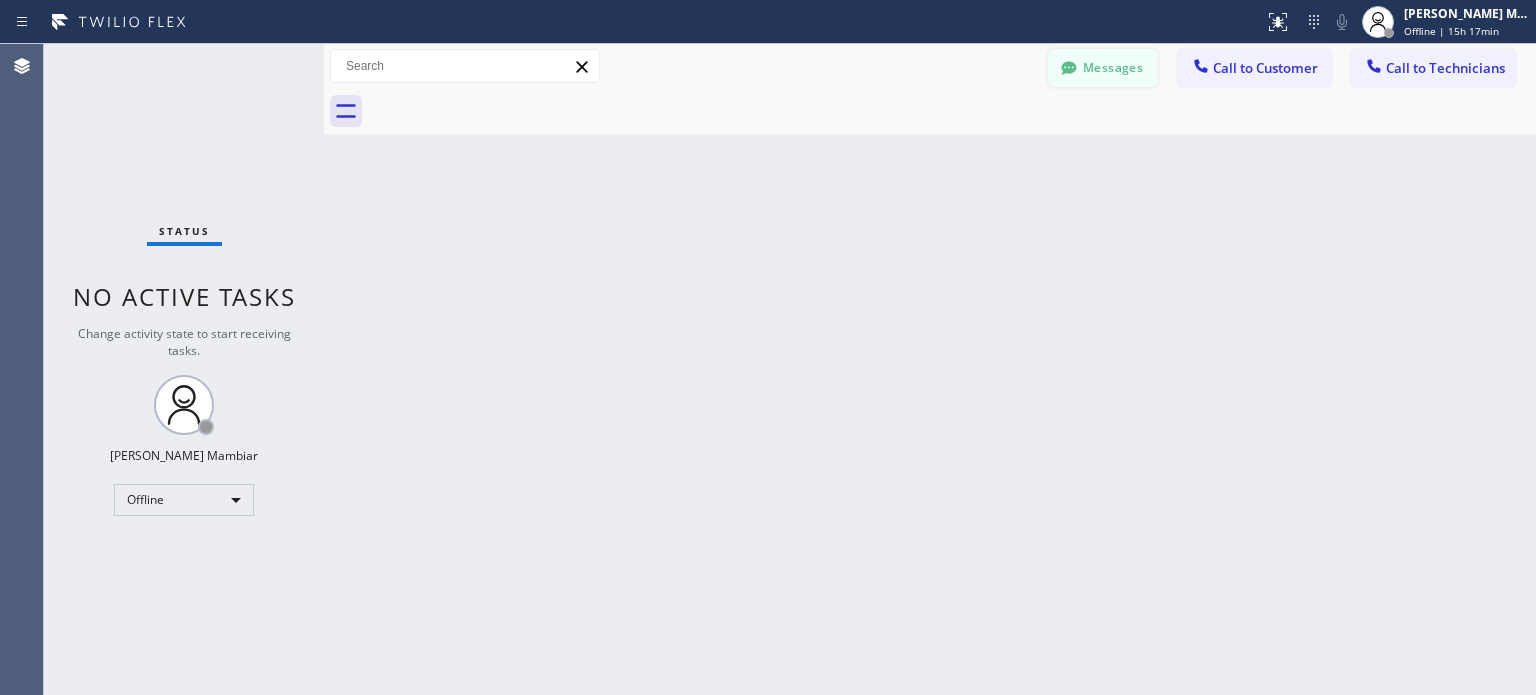 click on "Messages" at bounding box center (1103, 68) 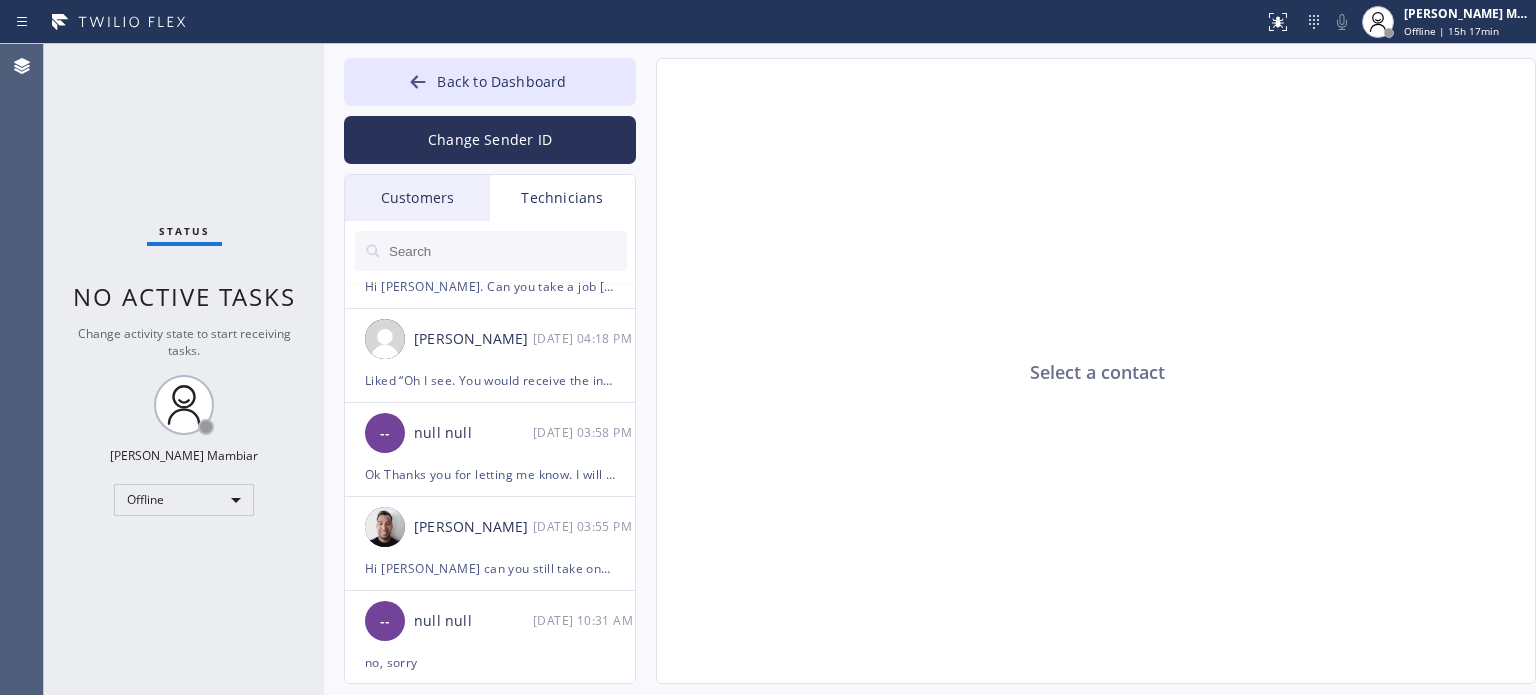 scroll, scrollTop: 500, scrollLeft: 0, axis: vertical 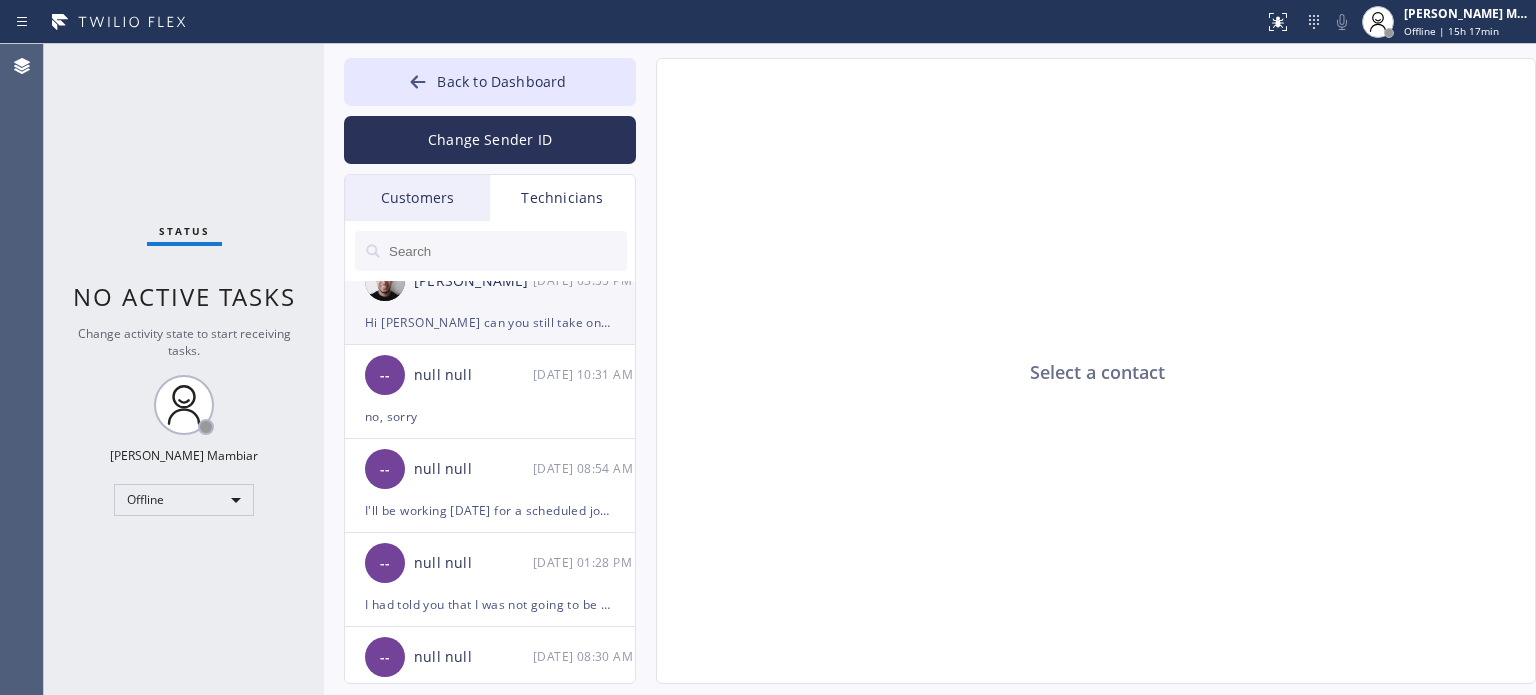 click on "Hi [PERSON_NAME] can you still take one more job for [DATE]?" at bounding box center [490, 322] 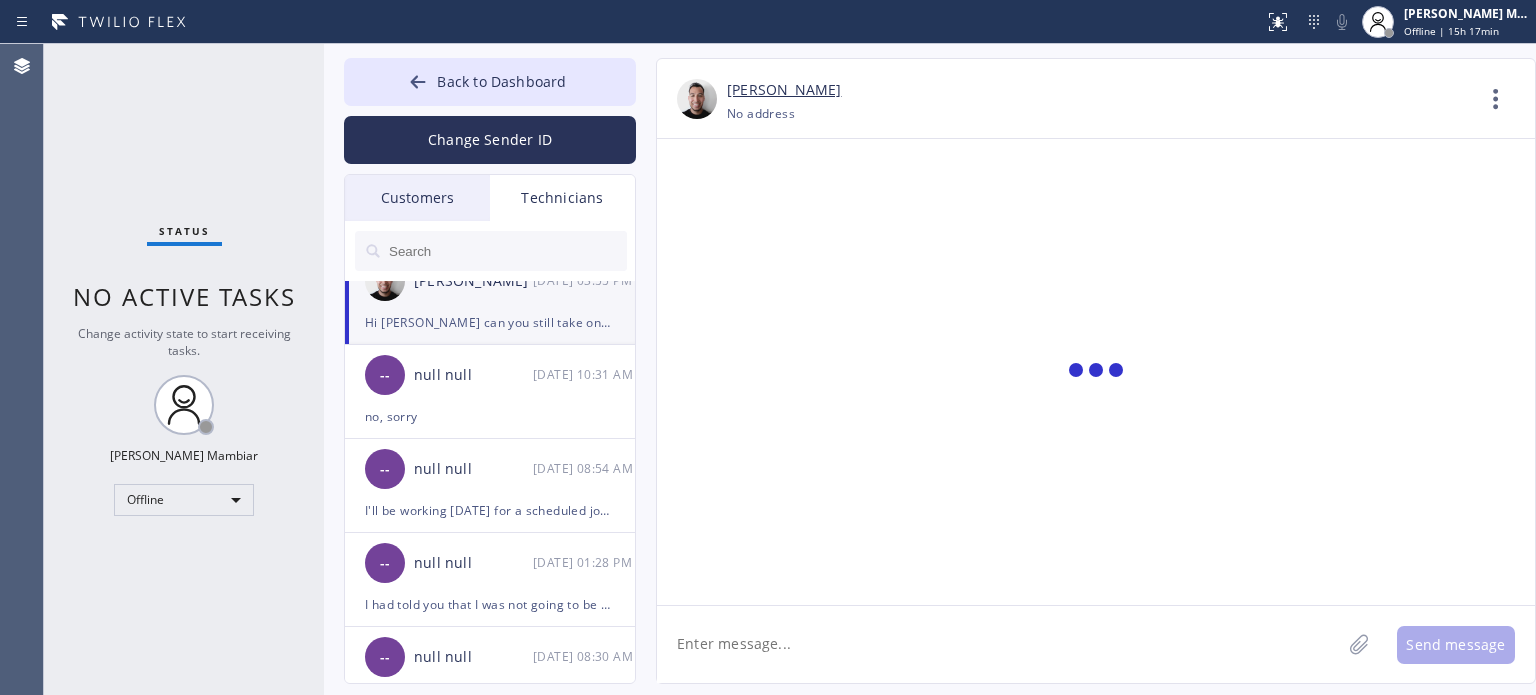 scroll, scrollTop: 2732, scrollLeft: 0, axis: vertical 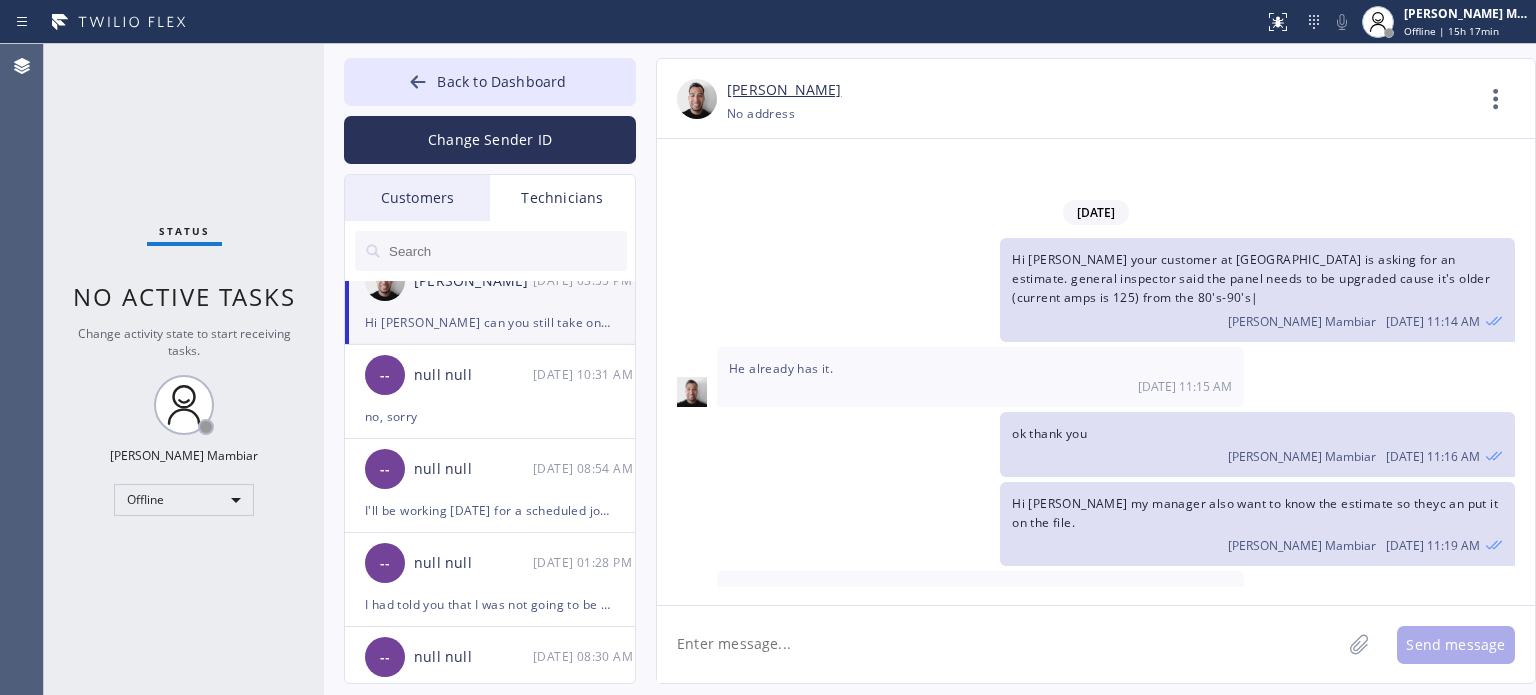 click 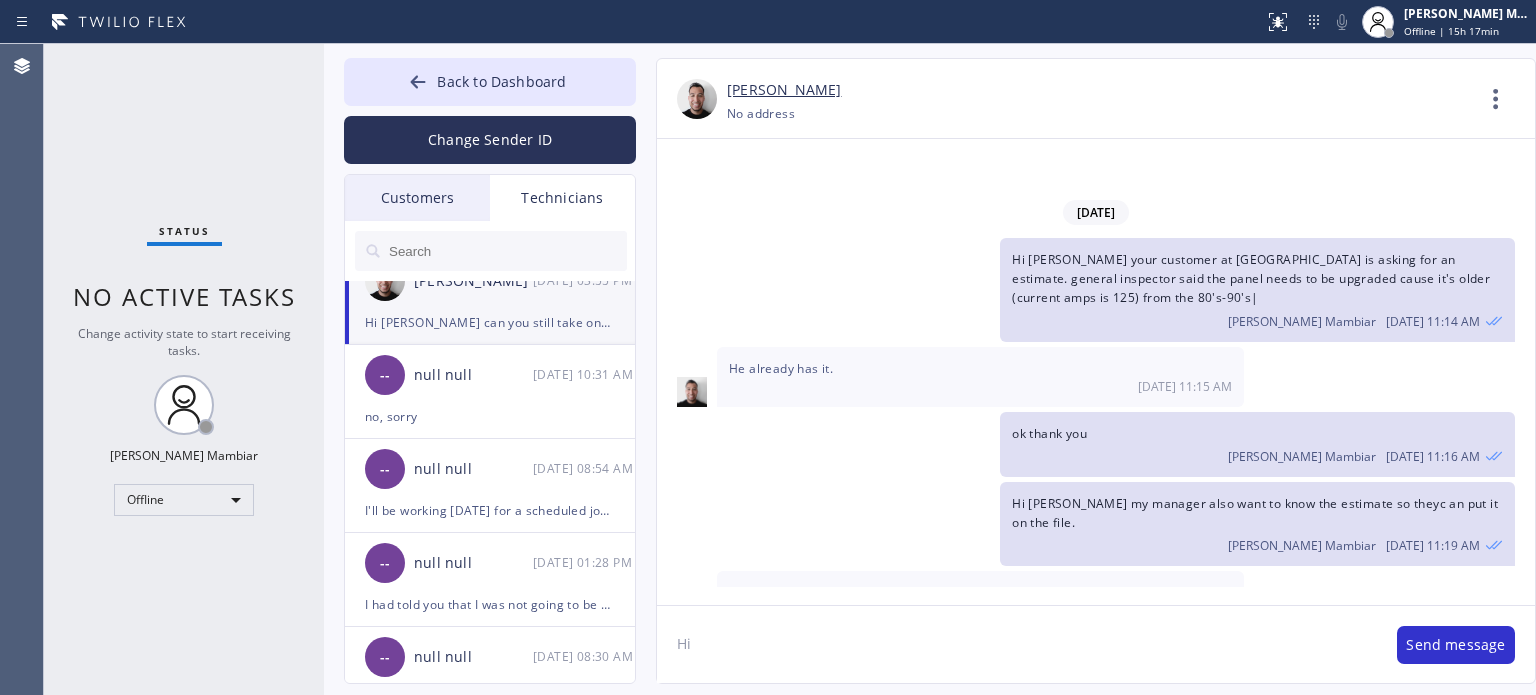type on "H" 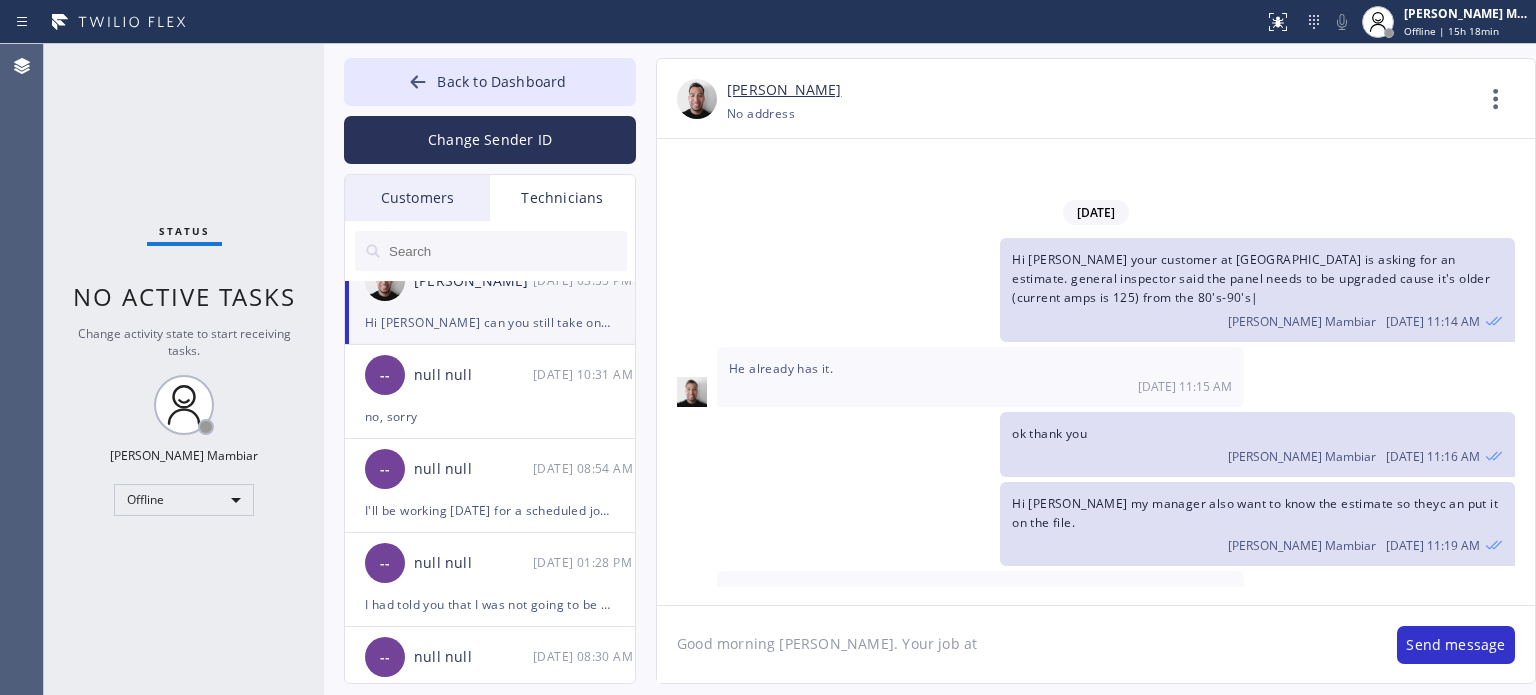 click on "Good morning [PERSON_NAME]. Your job at" 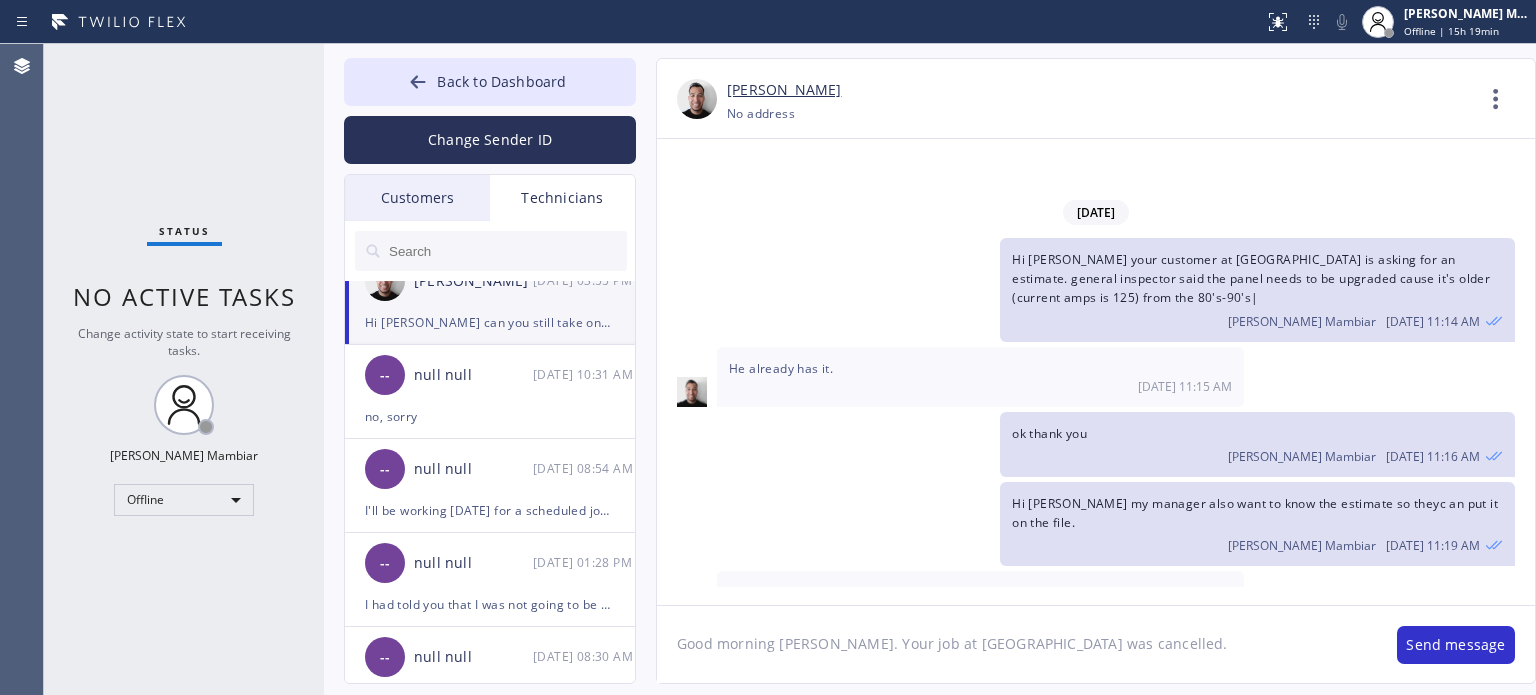 click on "Good morning [PERSON_NAME]. Your job at [GEOGRAPHIC_DATA] was cancelled." 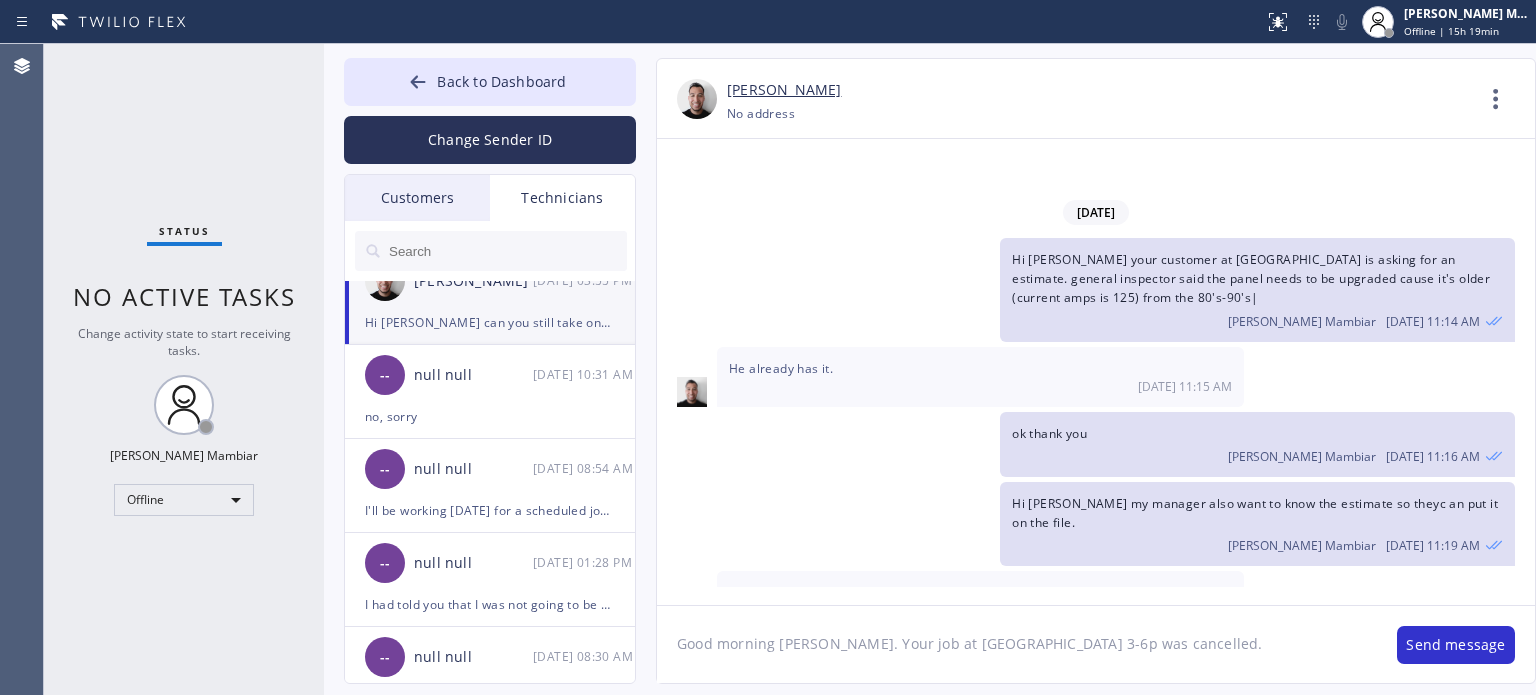 type on "Good morning [PERSON_NAME]. Your job at [GEOGRAPHIC_DATA] 3-6pm was cancelled." 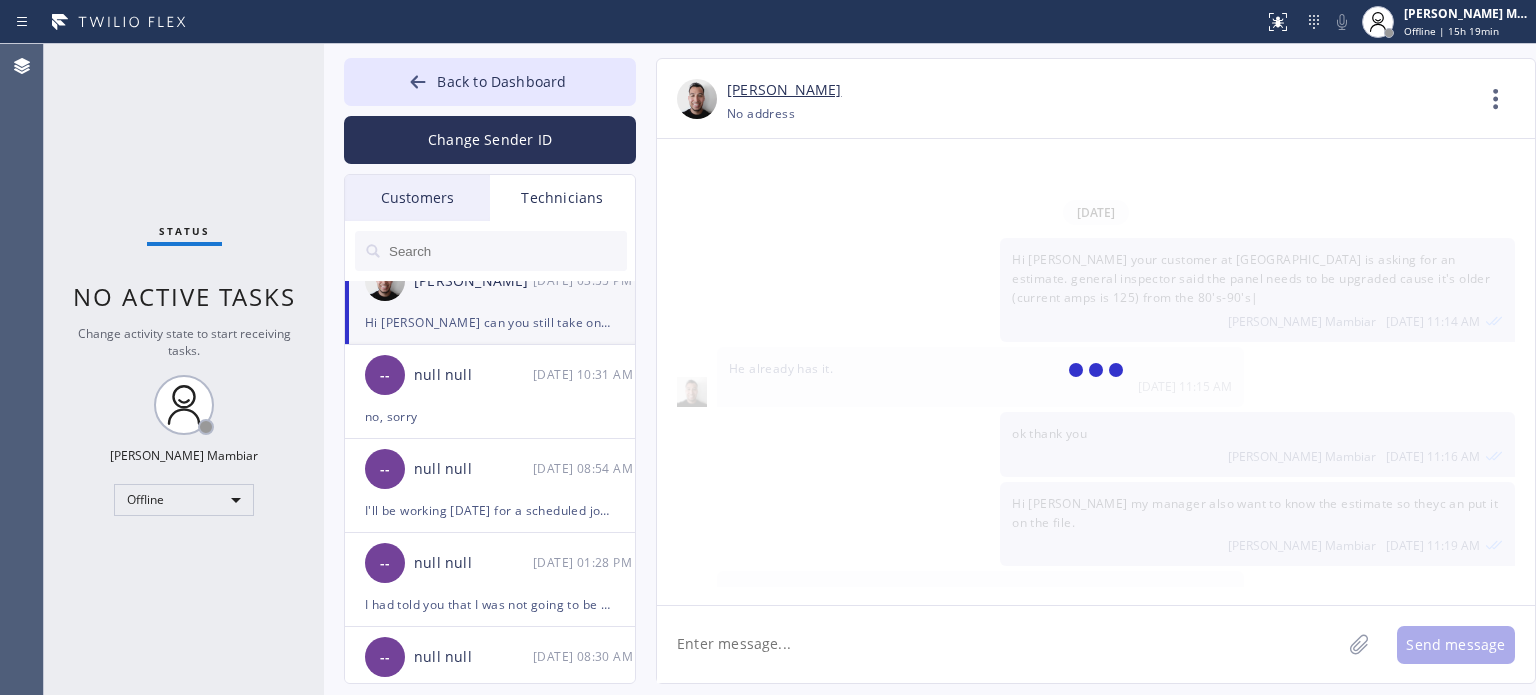 scroll, scrollTop: 2846, scrollLeft: 0, axis: vertical 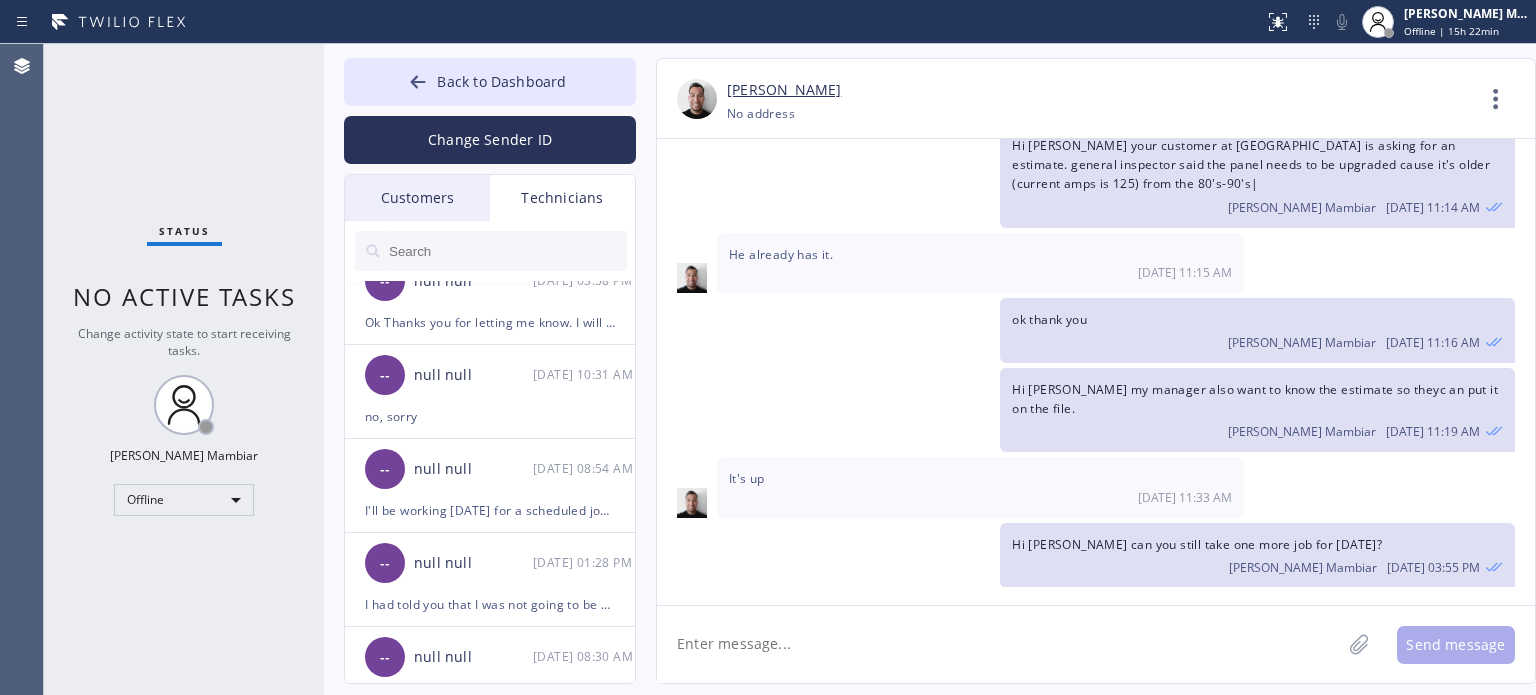 click 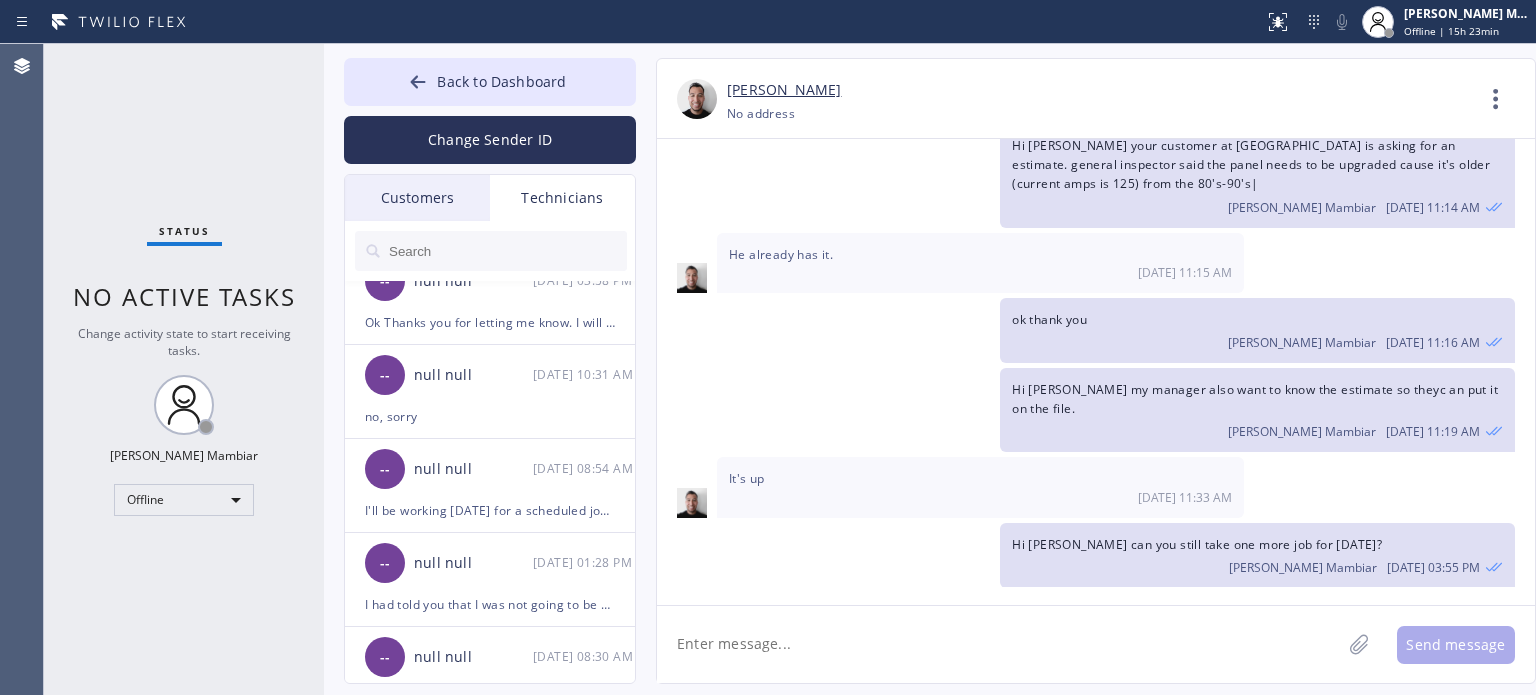 click 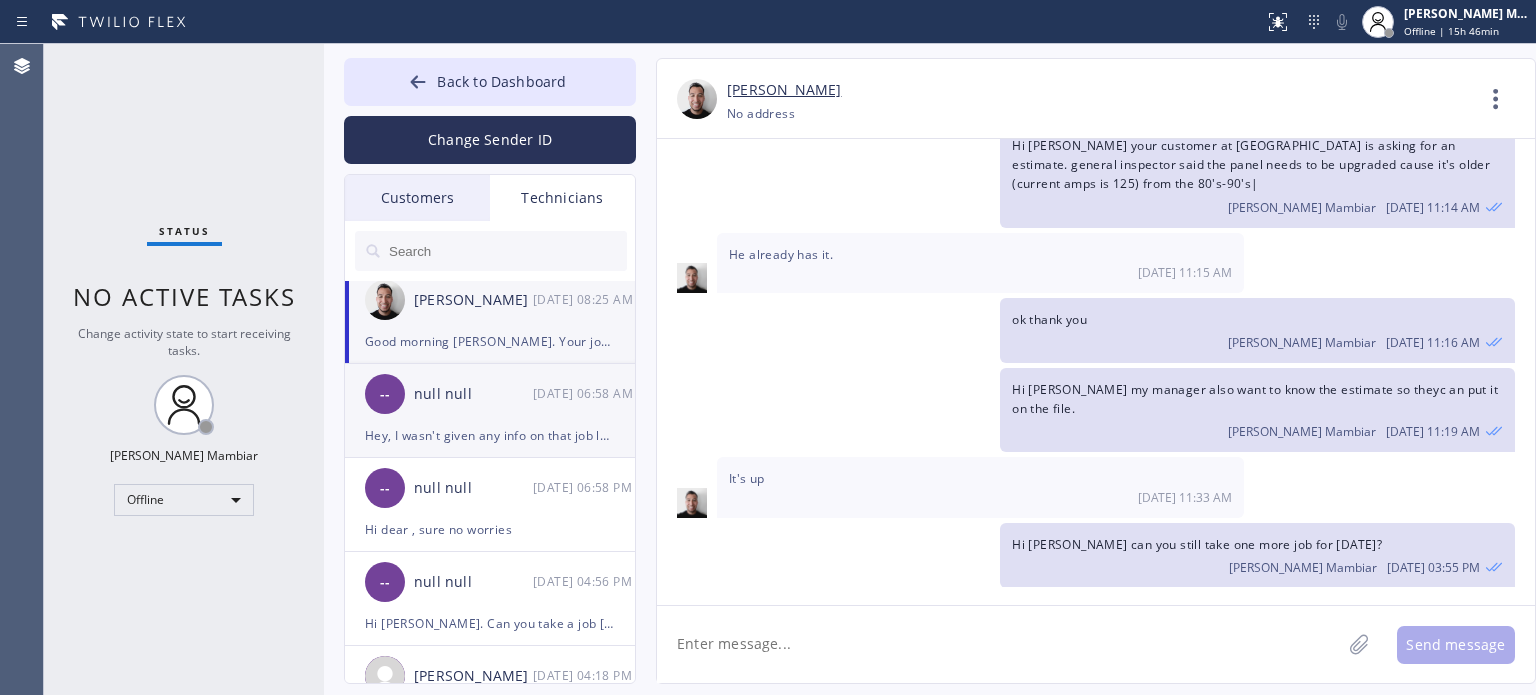 scroll, scrollTop: 0, scrollLeft: 0, axis: both 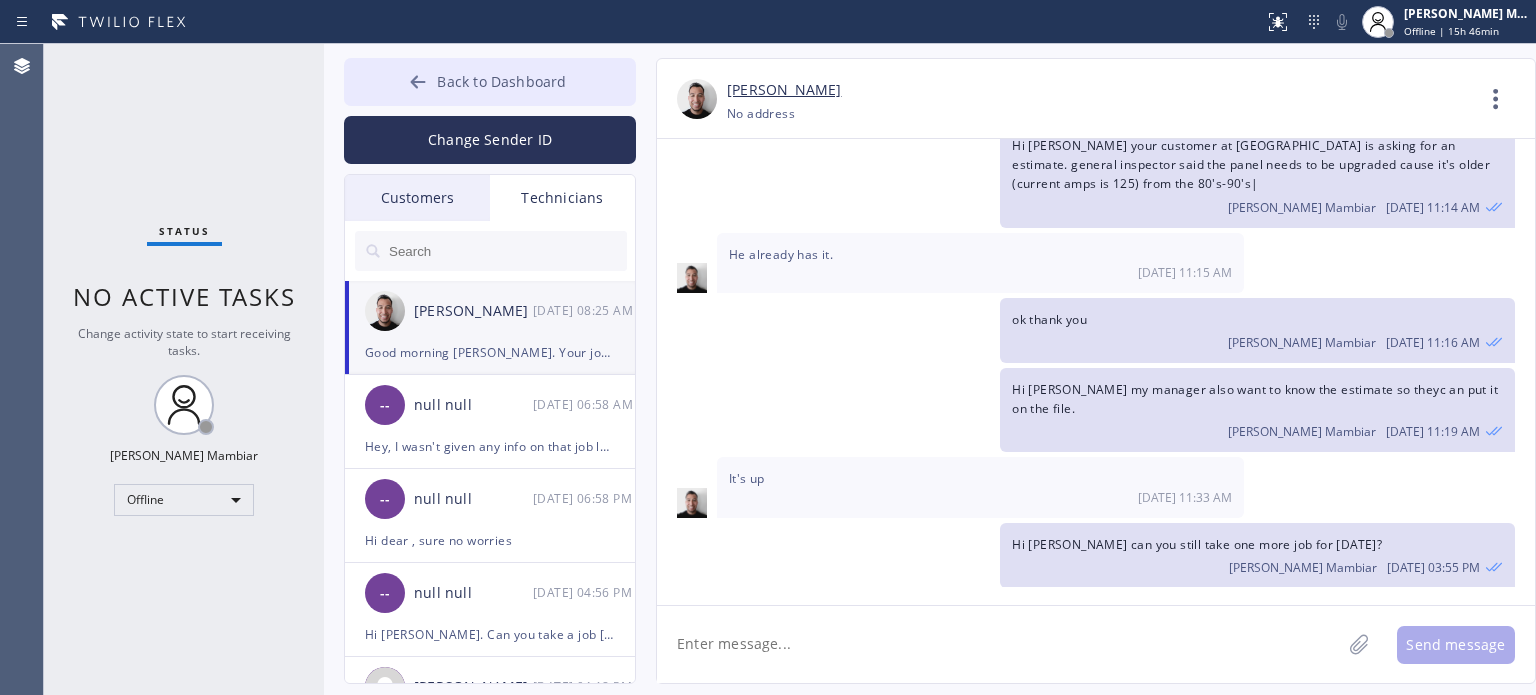 click on "Back to Dashboard" at bounding box center (490, 82) 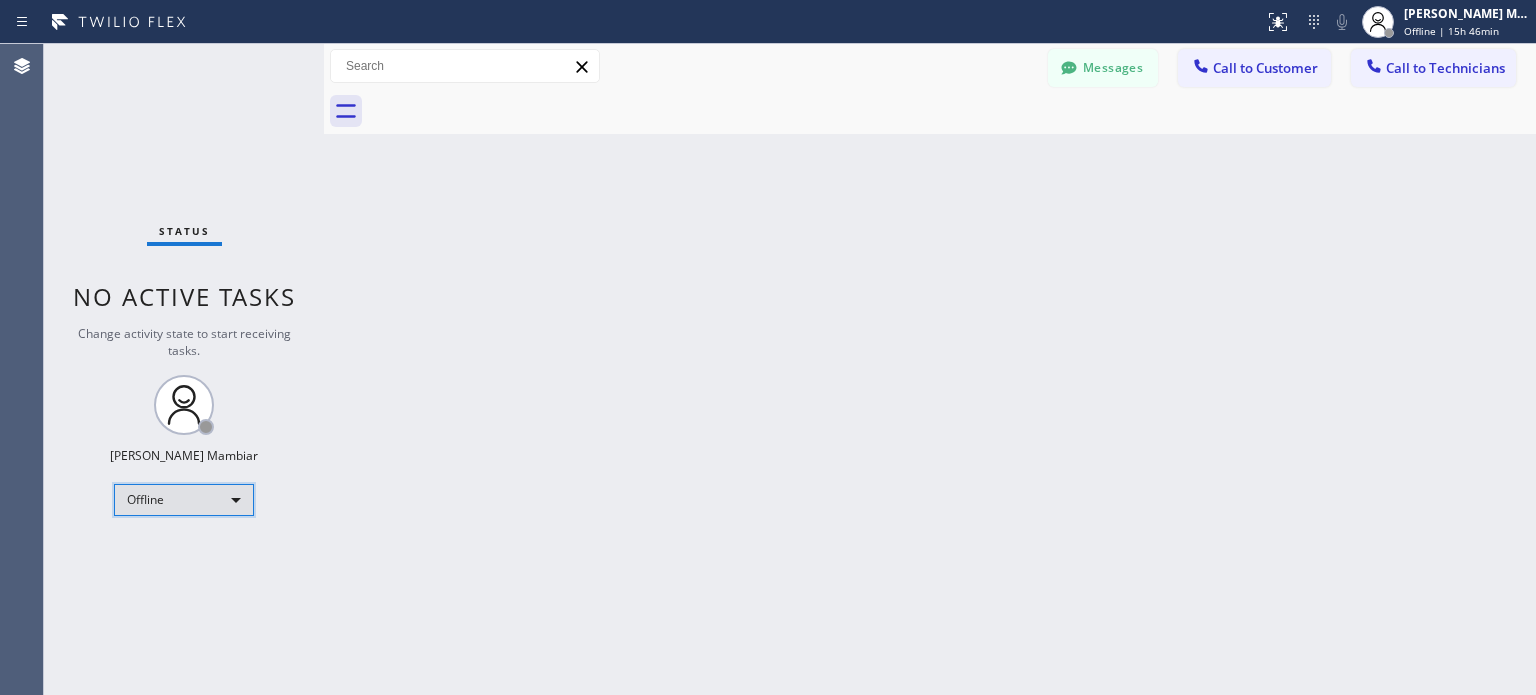 click on "Offline" at bounding box center [184, 500] 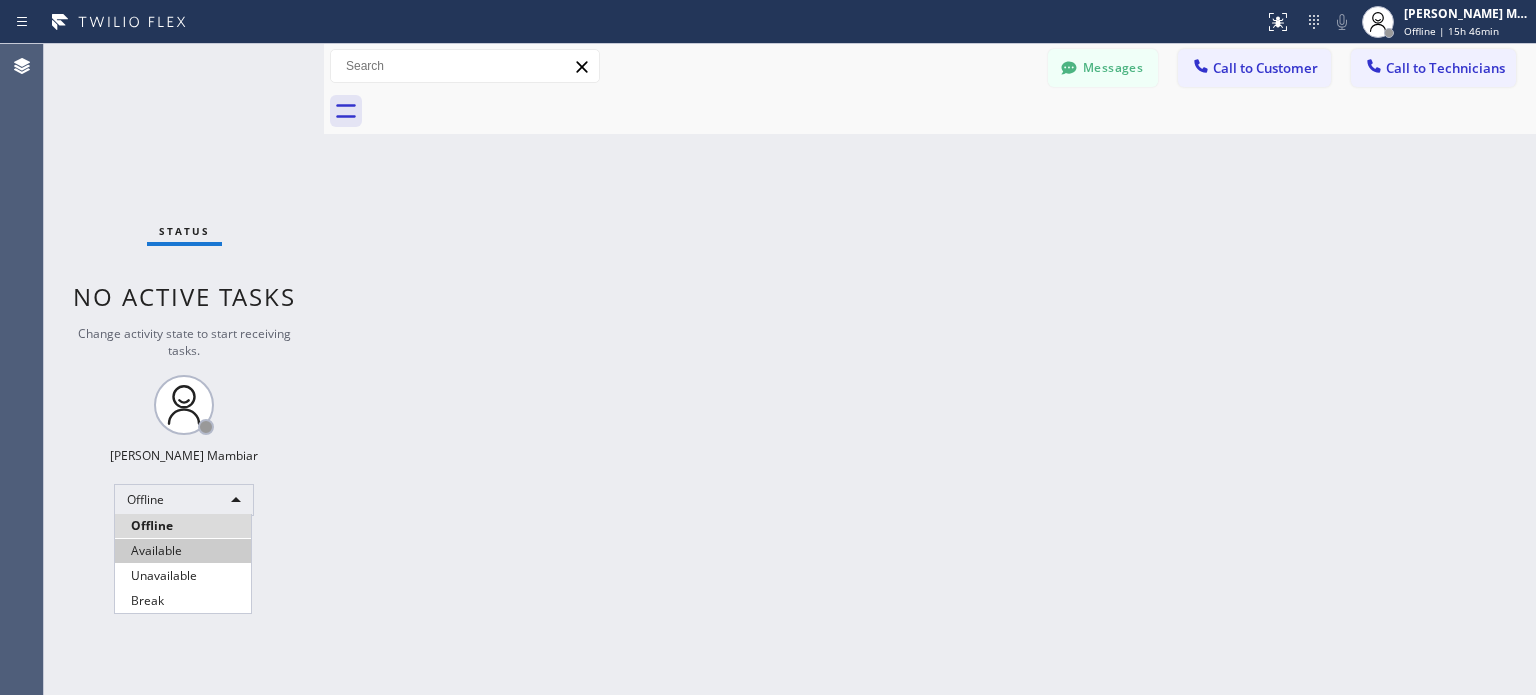 click on "Available" at bounding box center [183, 551] 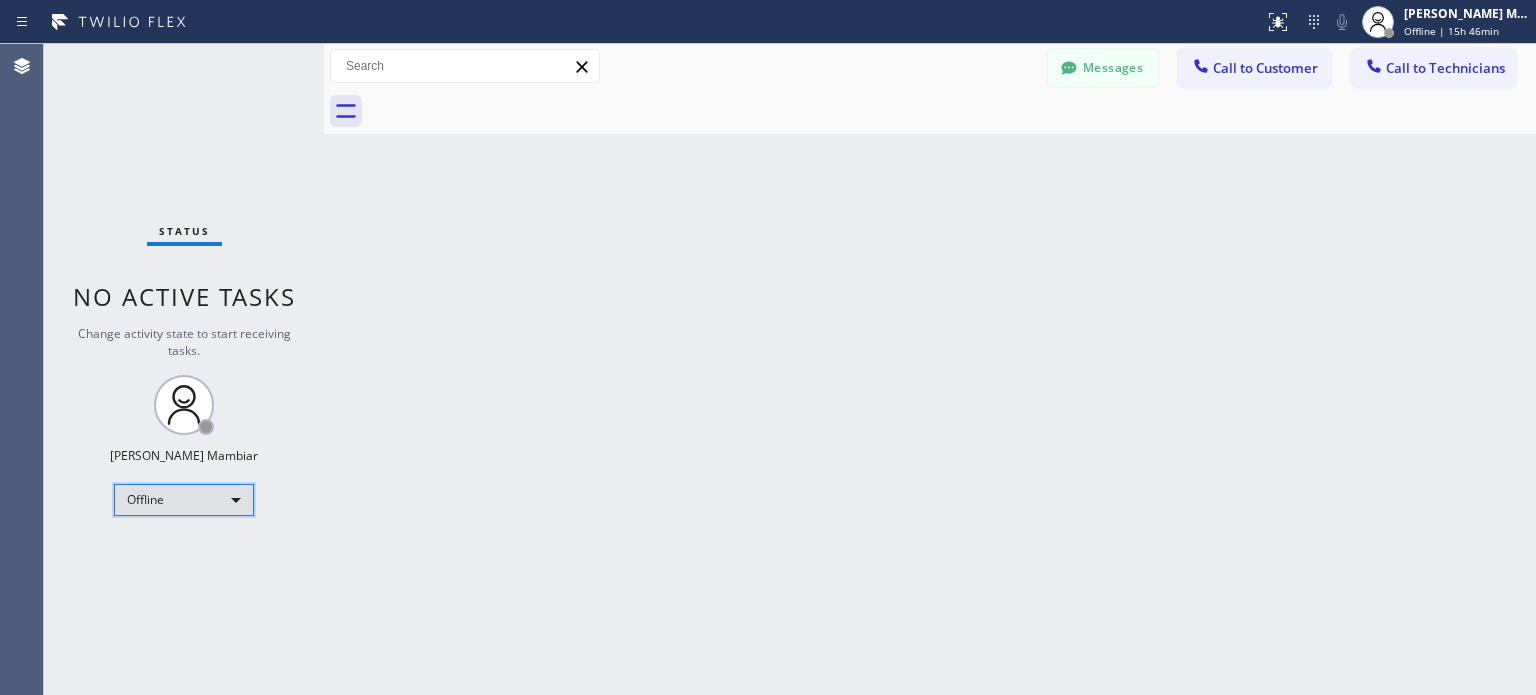 click on "Offline" at bounding box center [184, 500] 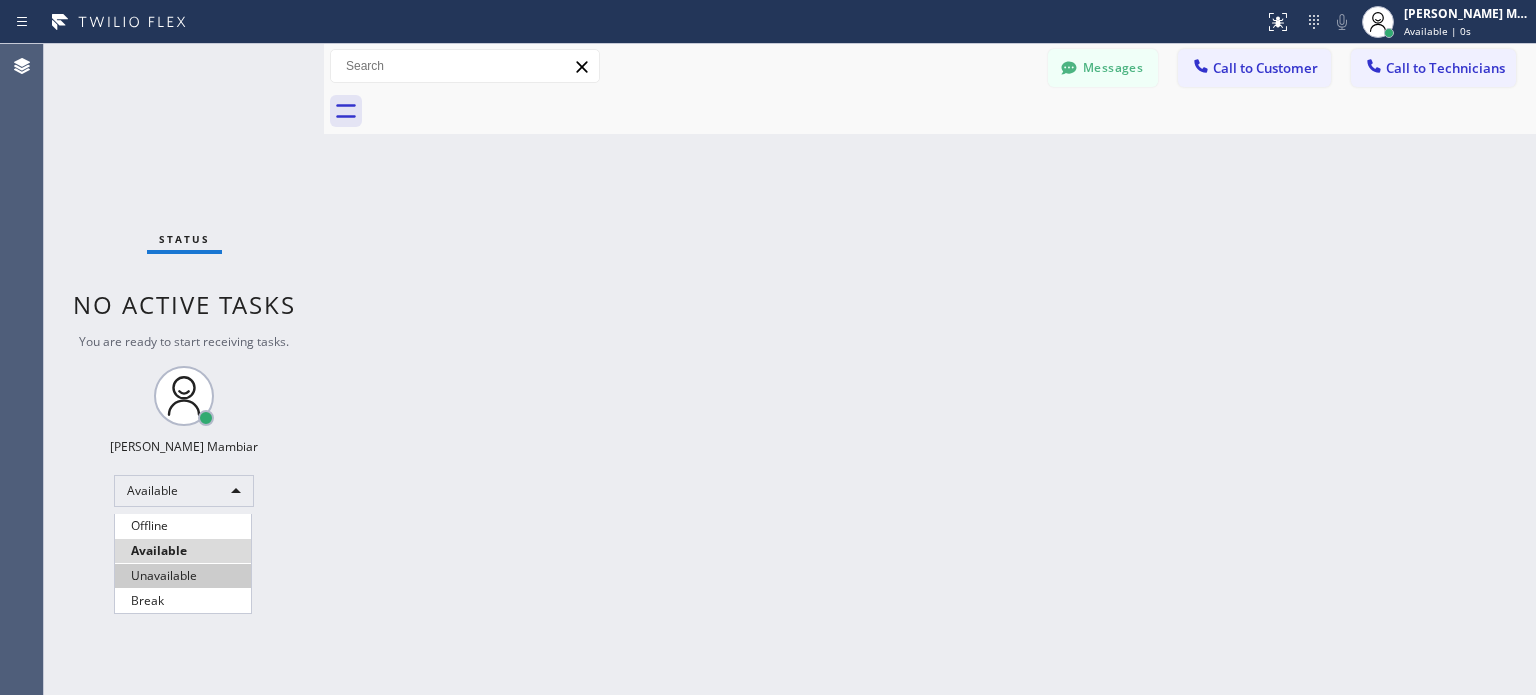 click on "Unavailable" at bounding box center (183, 576) 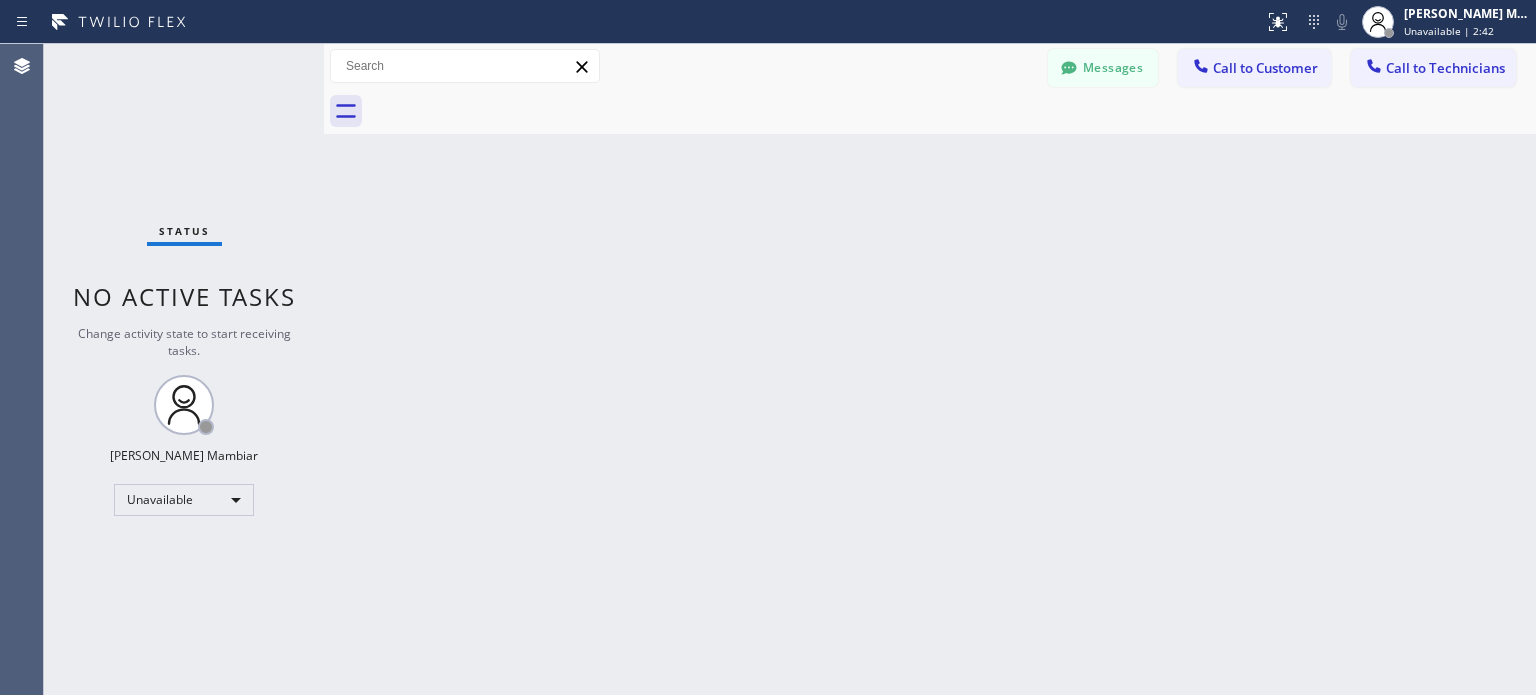 click on "Back to Dashboard Change Sender ID Customers Technicians [PERSON_NAME] [DATE] 10:53 AM Ok [PERSON_NAME] [DATE] 08:25 AM Good morning [PERSON_NAME]. Your job at [GEOGRAPHIC_DATA] 3-6pm was cancelled. -- null null [DATE] 06:58 AM Hey, I wasn't given any info on that job last night -- null null [DATE] 06:58 PM Hi dear , sure no worries  -- null null [DATE] 04:56 PM Hi [PERSON_NAME]. Can you take a job [DATE] at [GEOGRAPHIC_DATA], [GEOGRAPHIC_DATA]? [PERSON_NAME] [DATE] 04:18 PM Liked “Oh I see. You would receive the infromation on the App” -- null null [DATE] 03:58 PM Ok Thanks you for letting me know. I will let you know if there is a job for you -- null null [DATE] 10:31 AM no, sorry  -- null null [DATE] 08:54 AM I'll be working [DATE] for a scheduled job I have in la mirada -- null null [DATE] 01:28 PM I had told you that I was not going to be able to get there wwithout gas money because I used all my money to get to the job on [DATE] -- null null [DATE] 08:30 AM -- null null [DATE] 04:13 PM [PERSON_NAME] No" at bounding box center [930, 369] 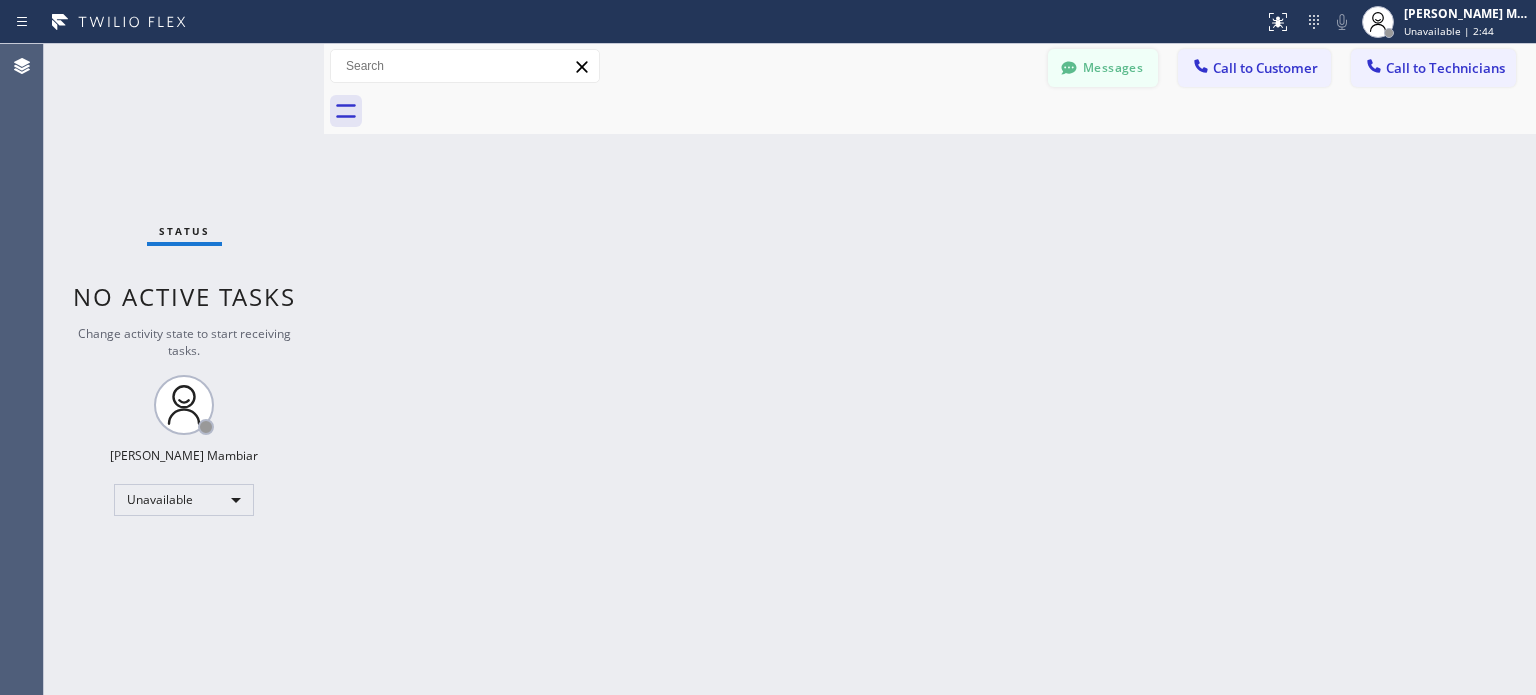 click 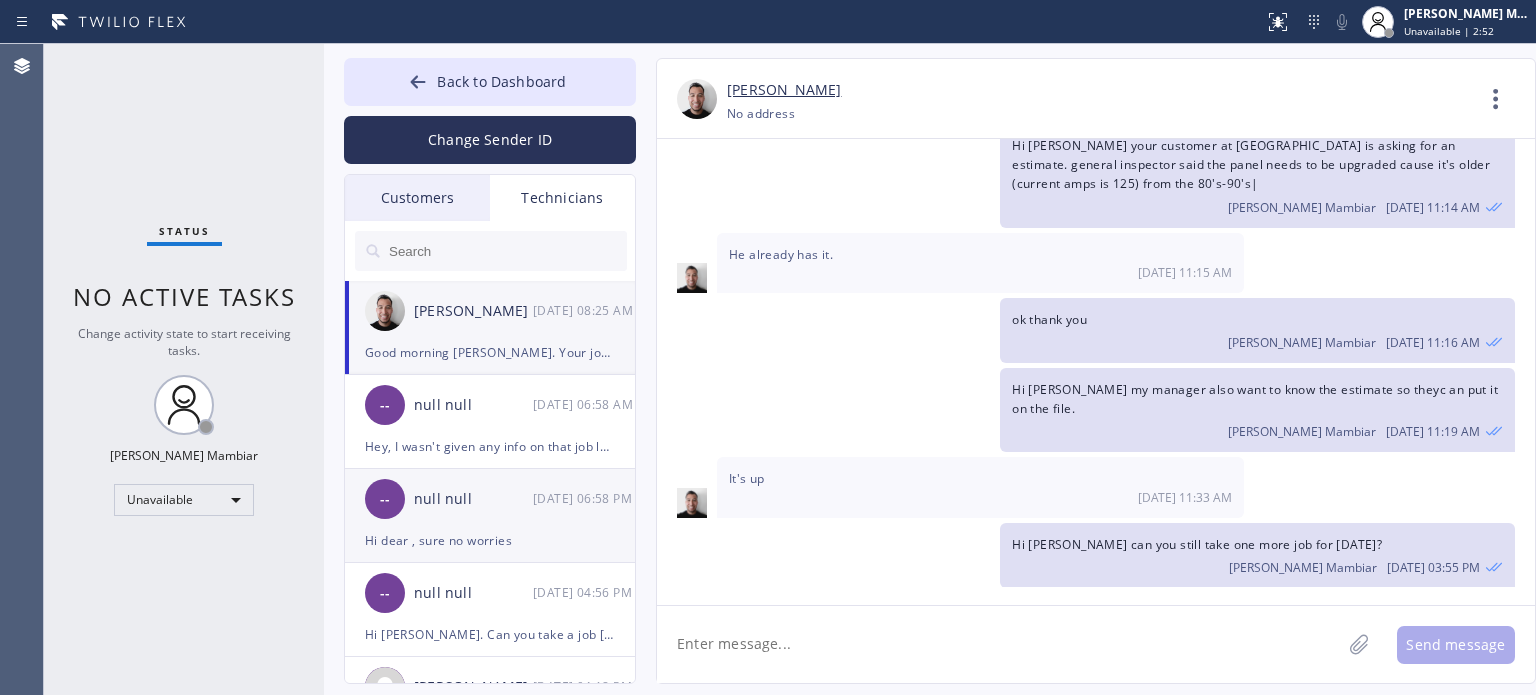 click on "Hi dear , sure no worries" at bounding box center (490, 540) 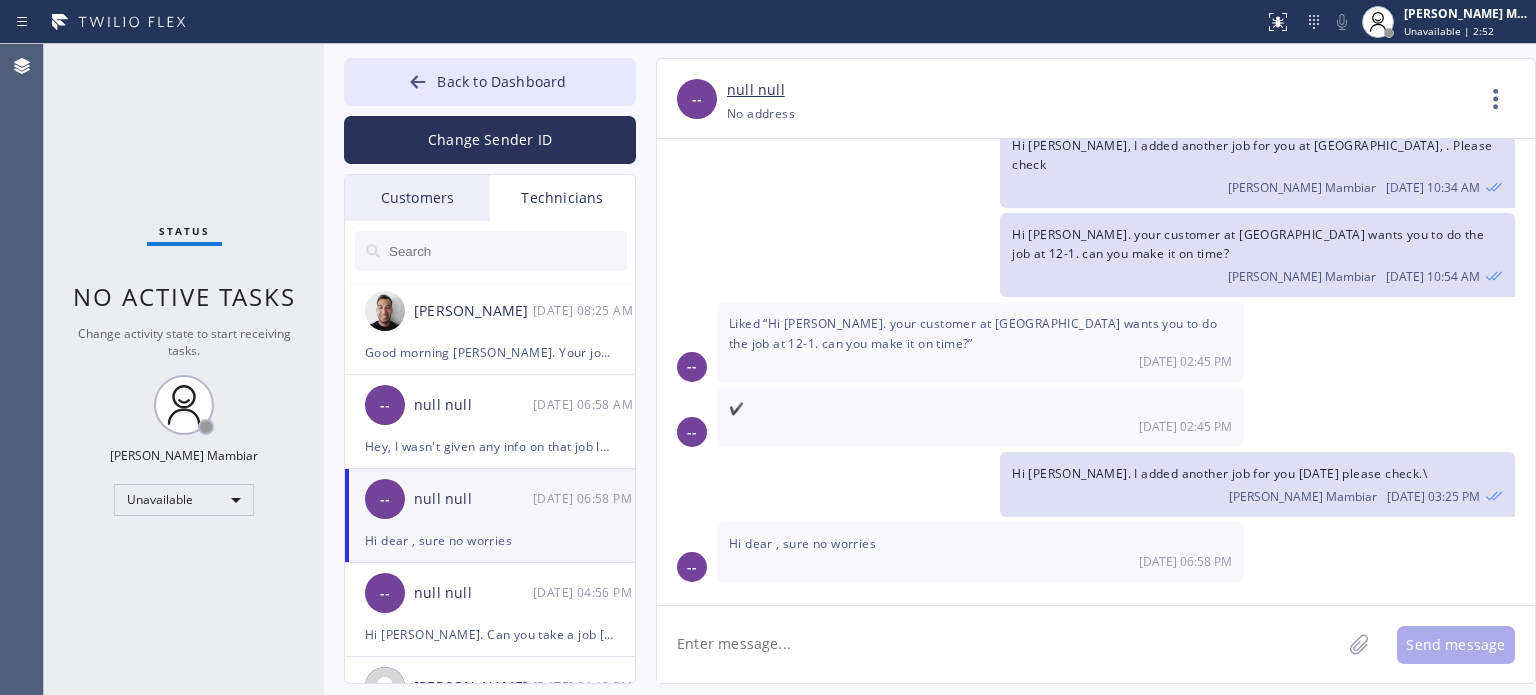 scroll, scrollTop: 474, scrollLeft: 0, axis: vertical 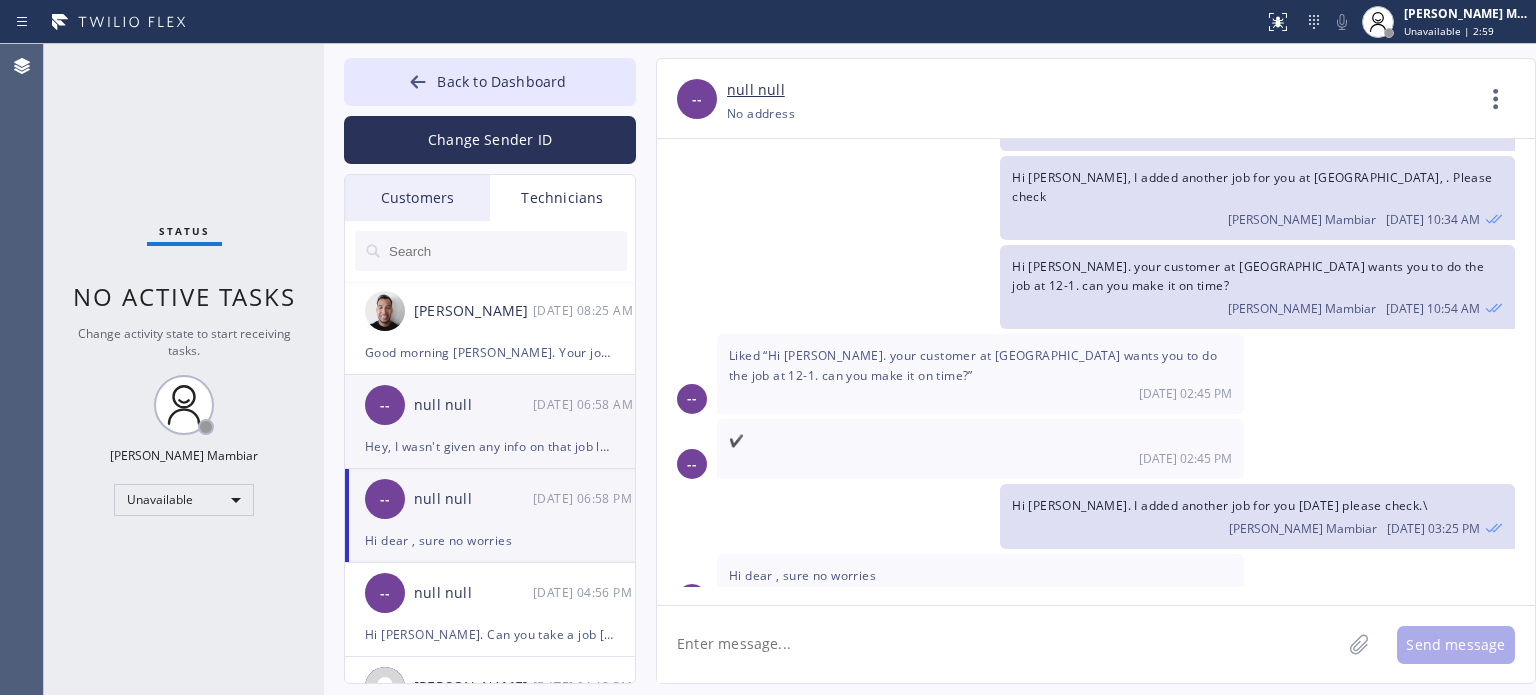 click on "-- null null [DATE] 06:58 AM" at bounding box center (491, 405) 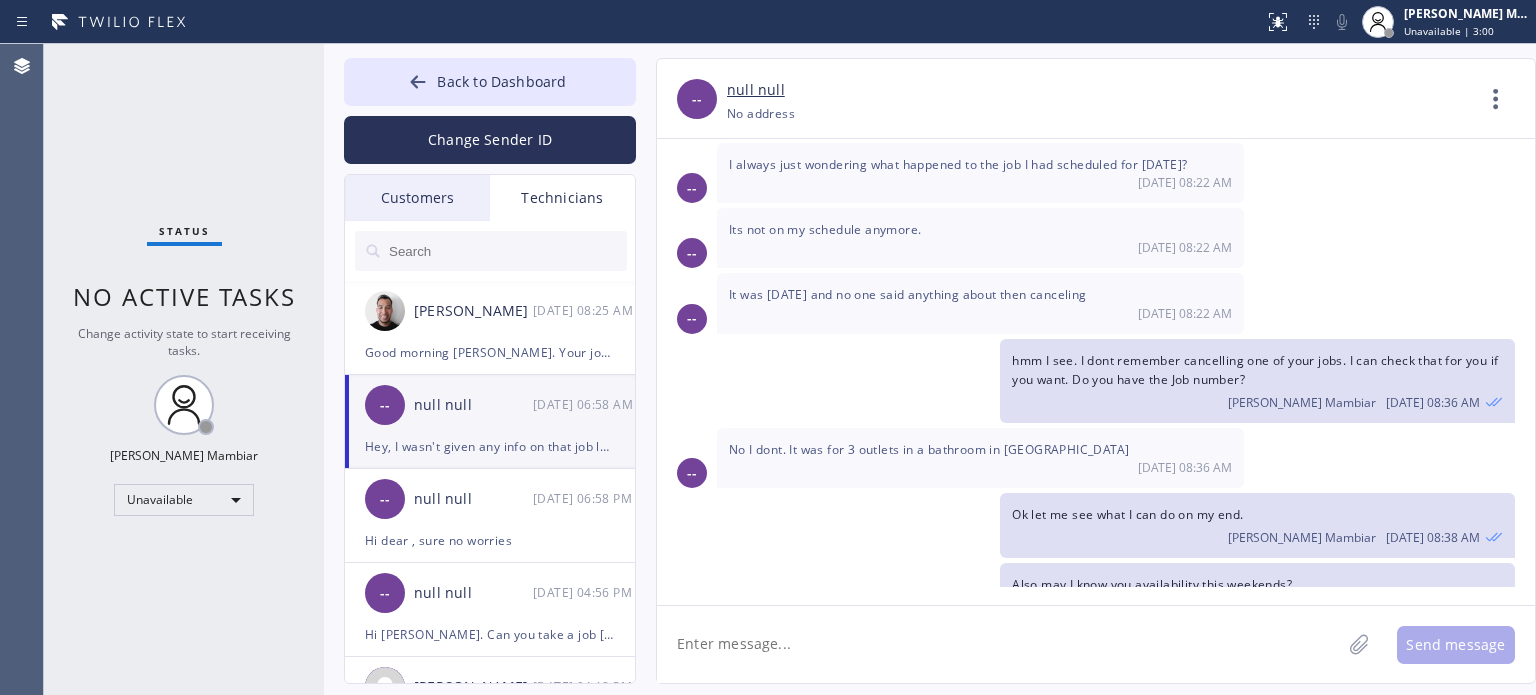 scroll, scrollTop: 1541, scrollLeft: 0, axis: vertical 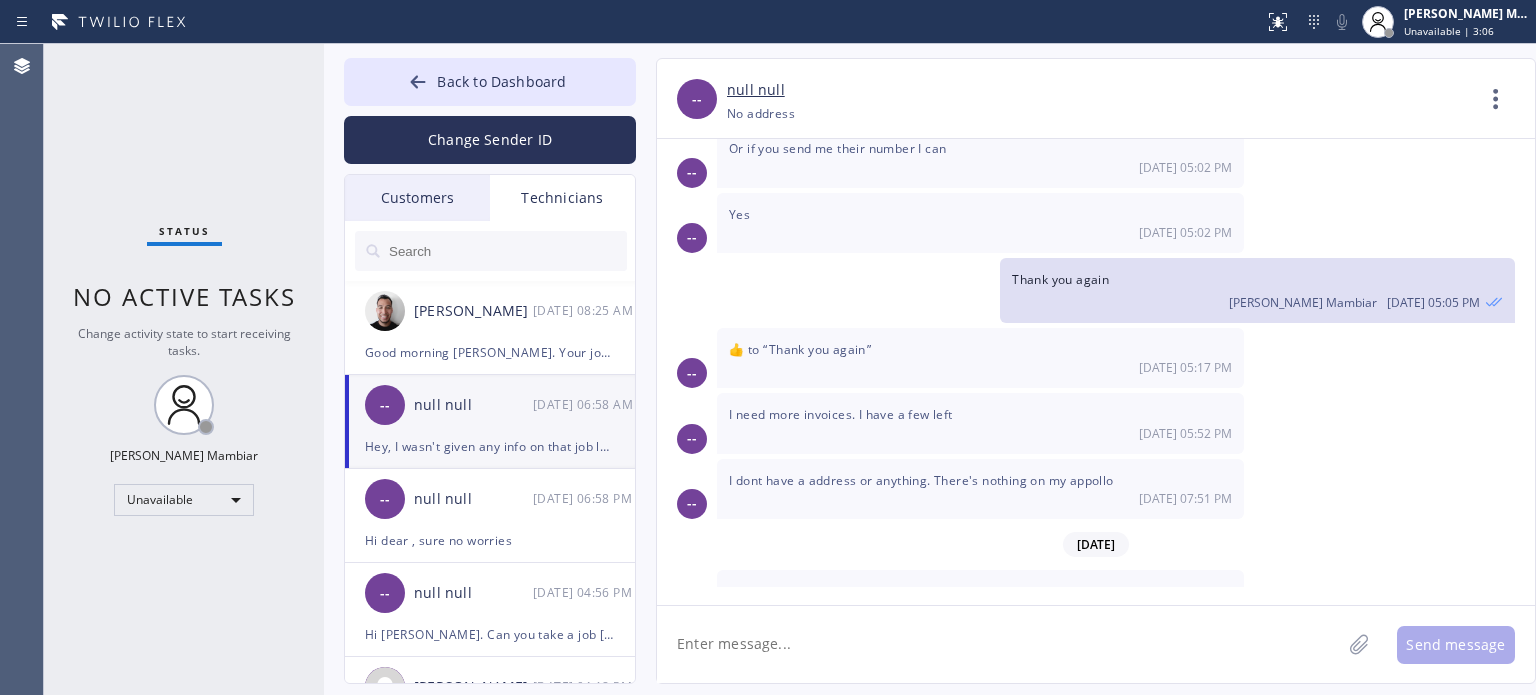 click 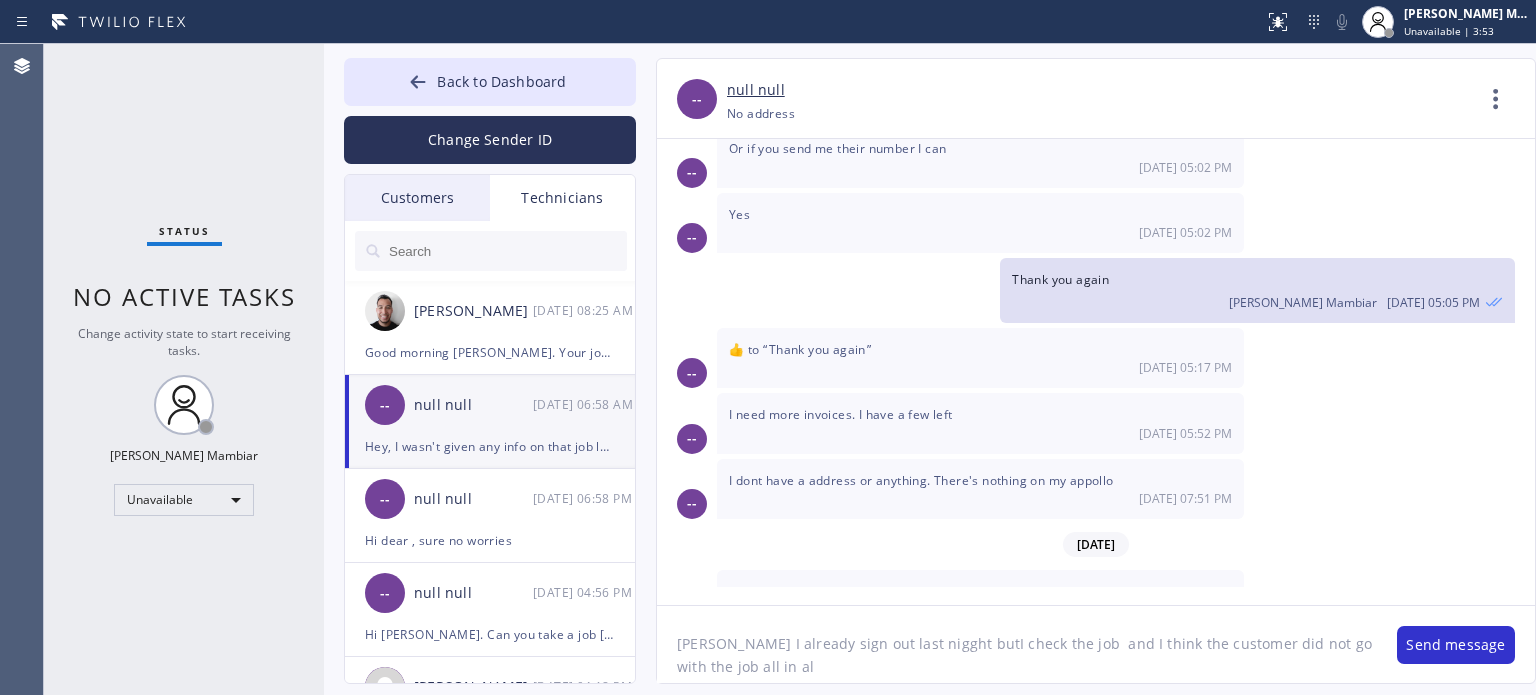 type on "[PERSON_NAME] I already sign out last nigght butI check the job  and I think the customer did not go with the job all in all" 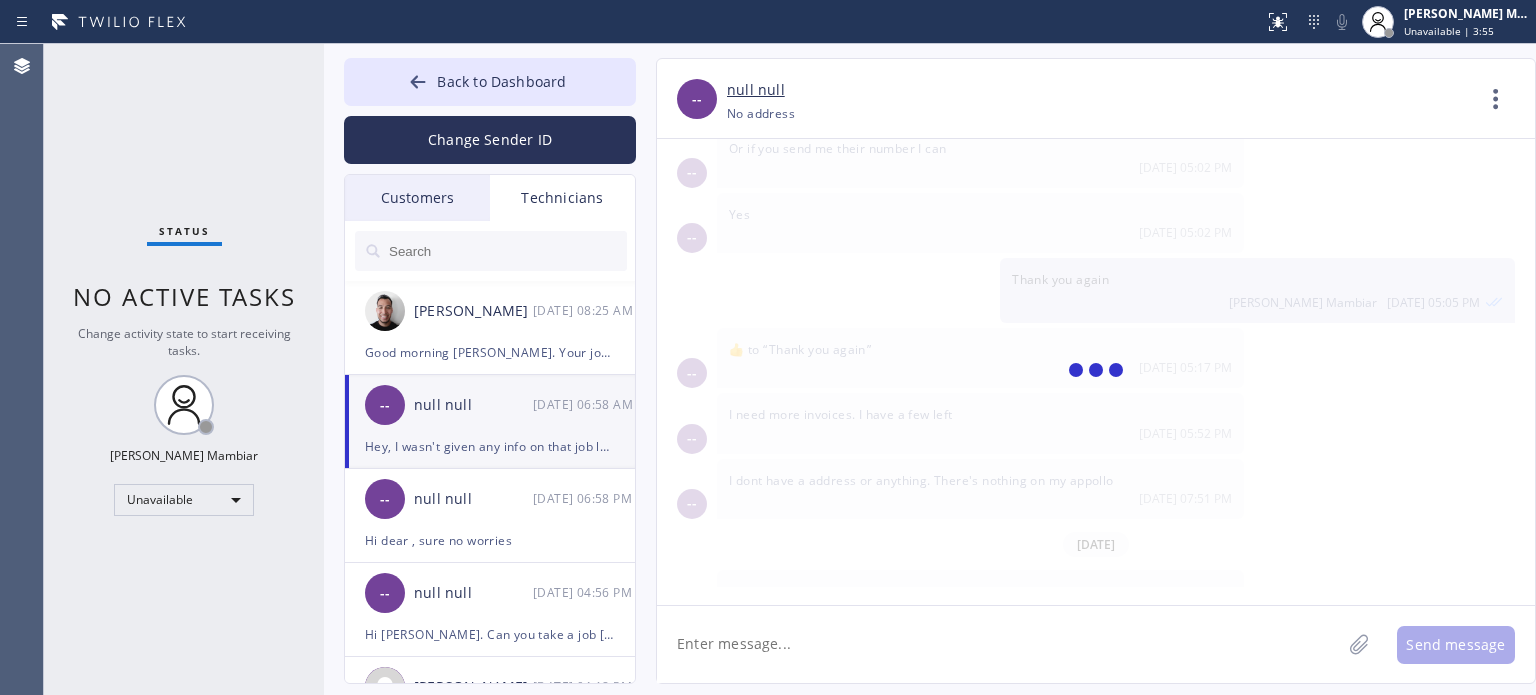 scroll, scrollTop: 1630, scrollLeft: 0, axis: vertical 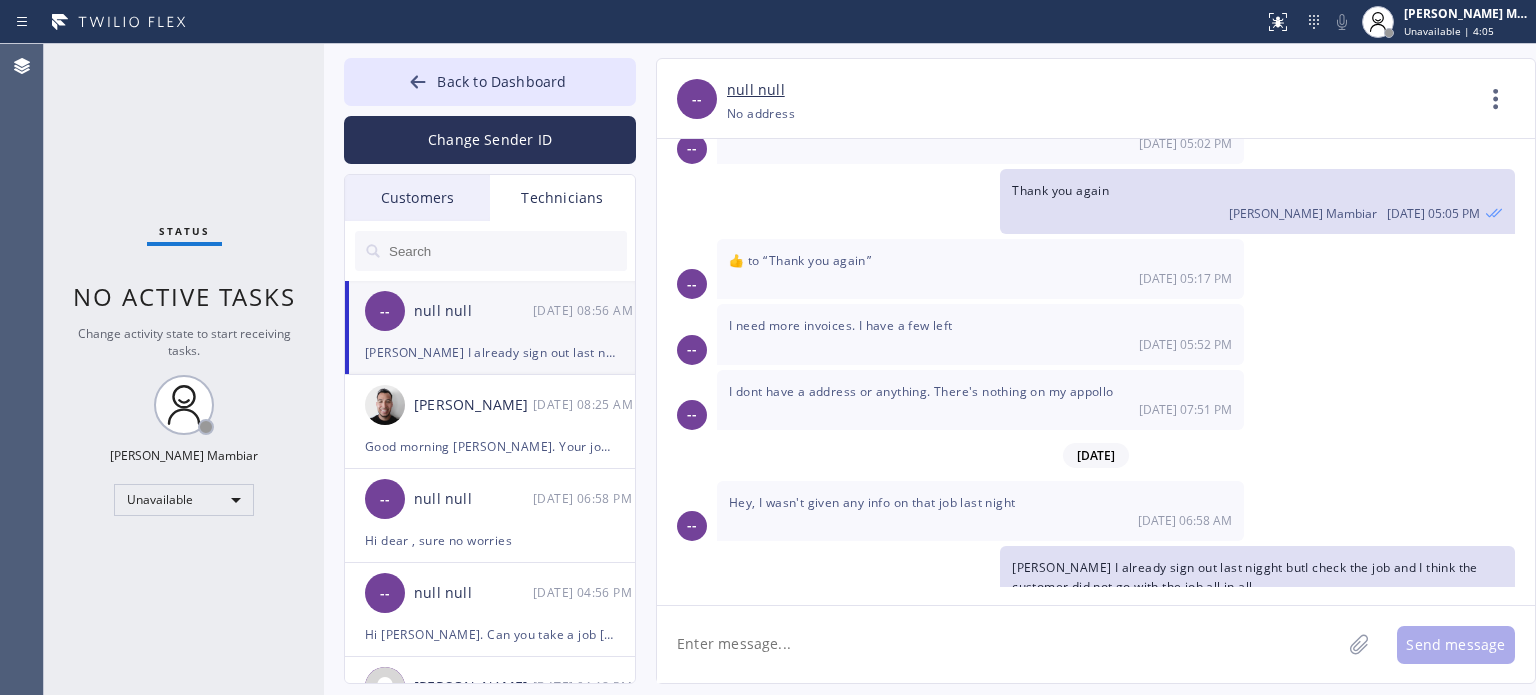 click 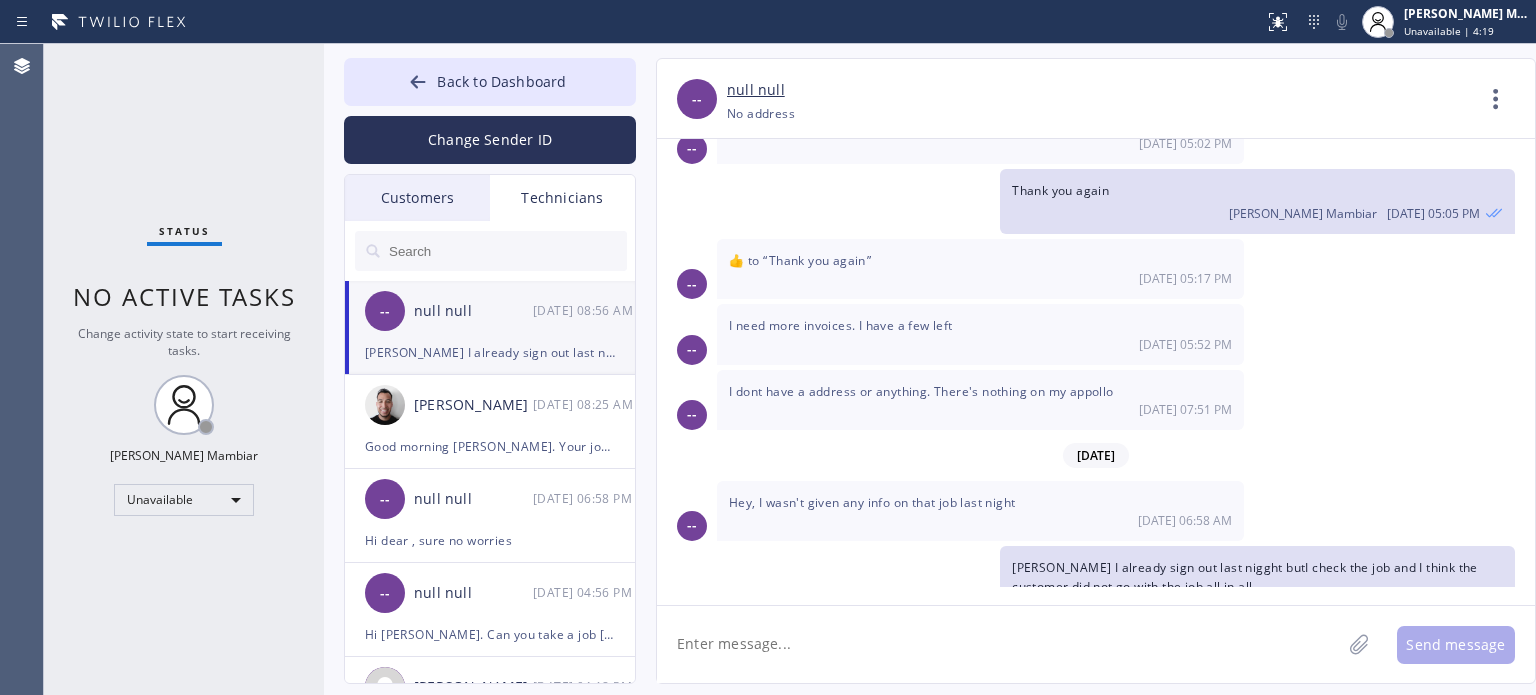 click on "-- I dont have a address or anything. There's nothing on my appollo [DATE] 07:51 PM" at bounding box center [1096, 400] 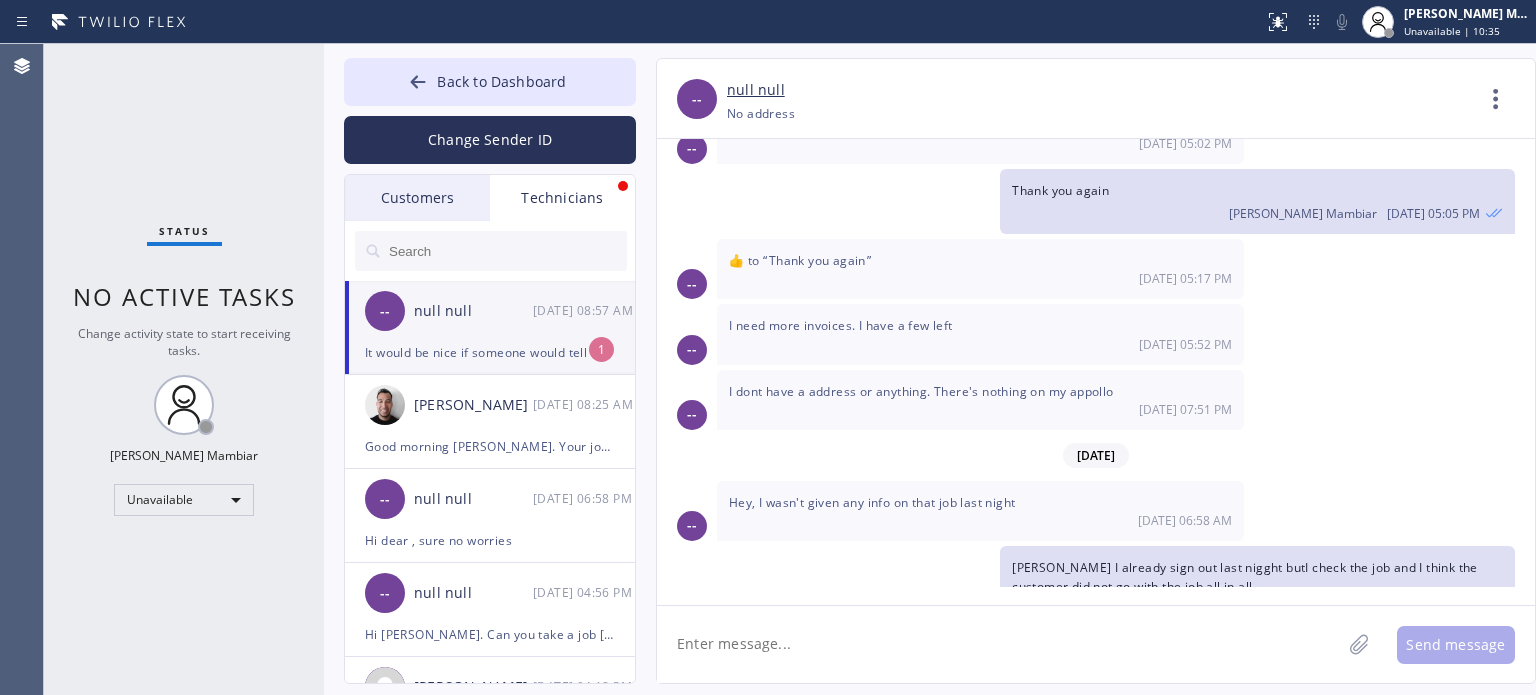 scroll, scrollTop: 1694, scrollLeft: 0, axis: vertical 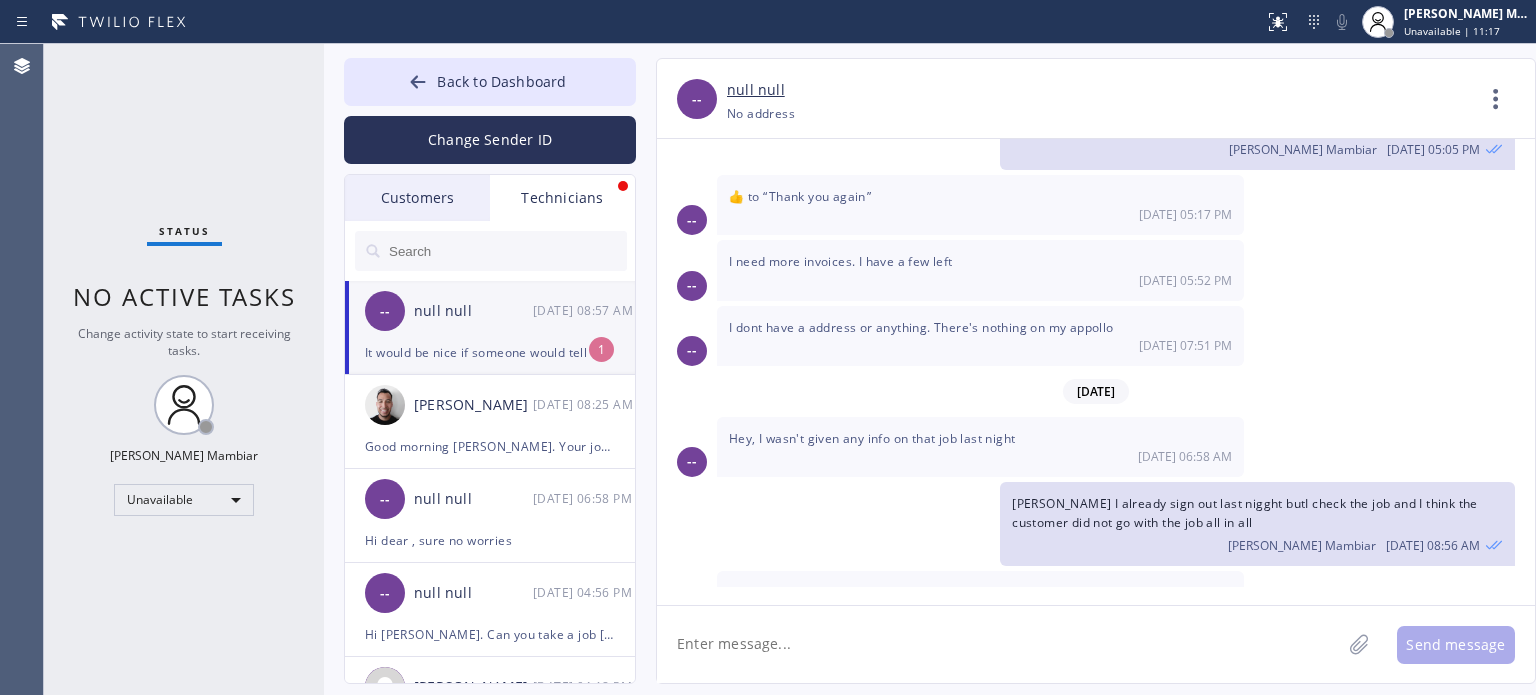 click 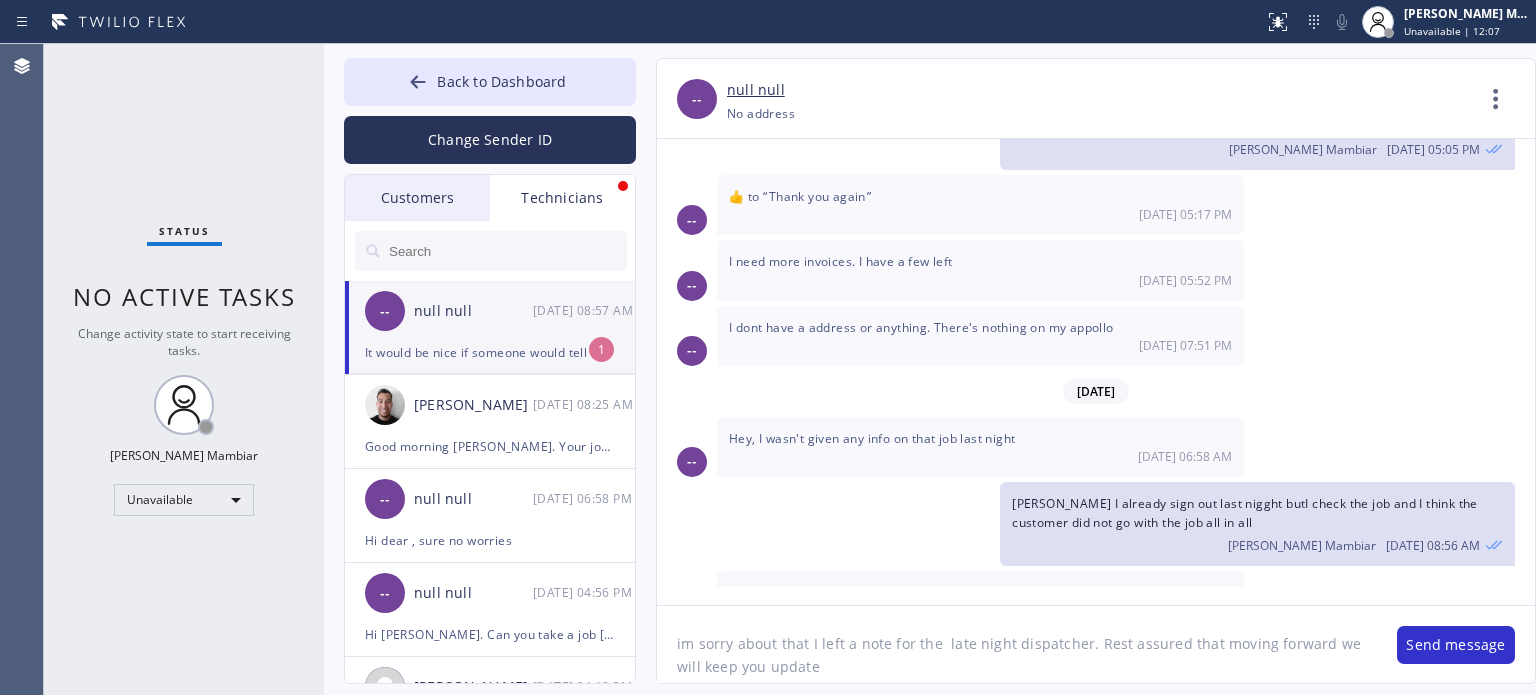 type on "im sorry about that I left a note for the  late night dispatcher. [PERSON_NAME] assured that moving forward we will keep you updated" 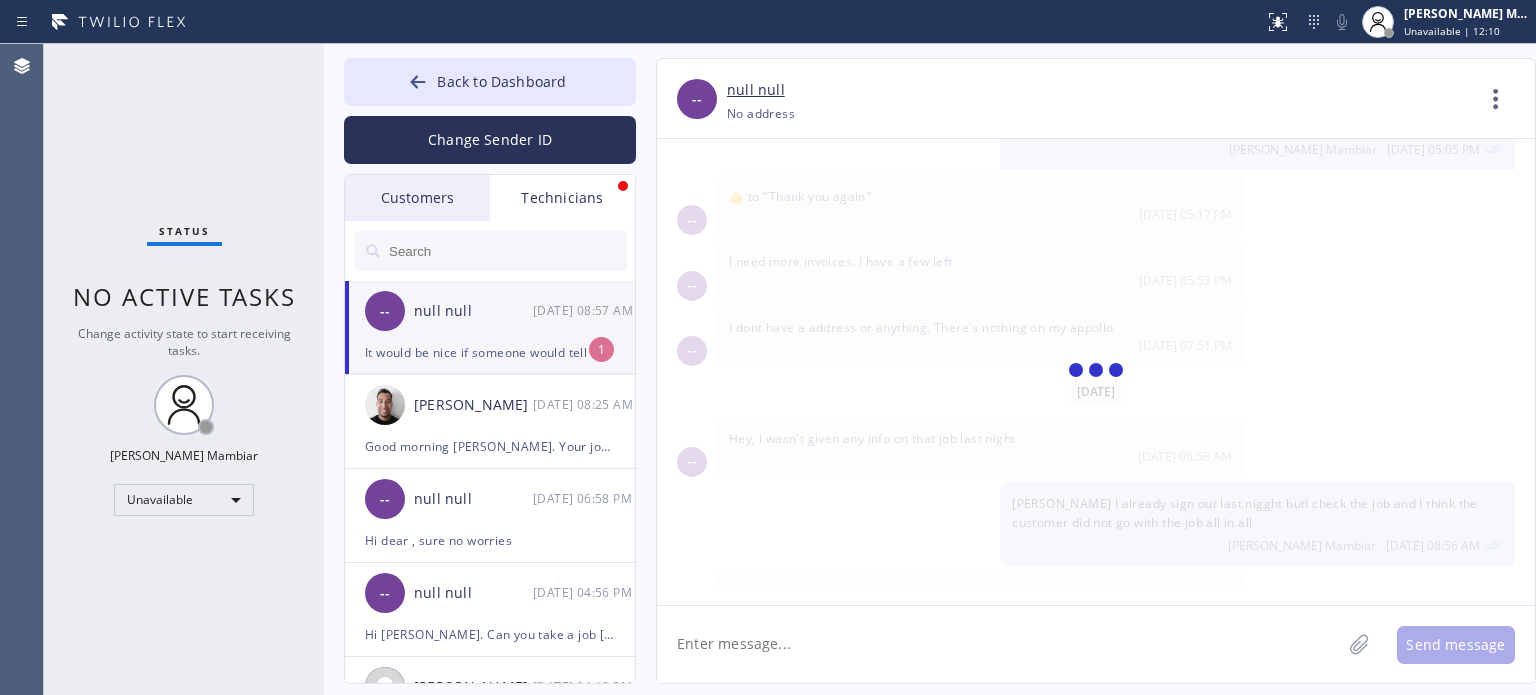 scroll, scrollTop: 1783, scrollLeft: 0, axis: vertical 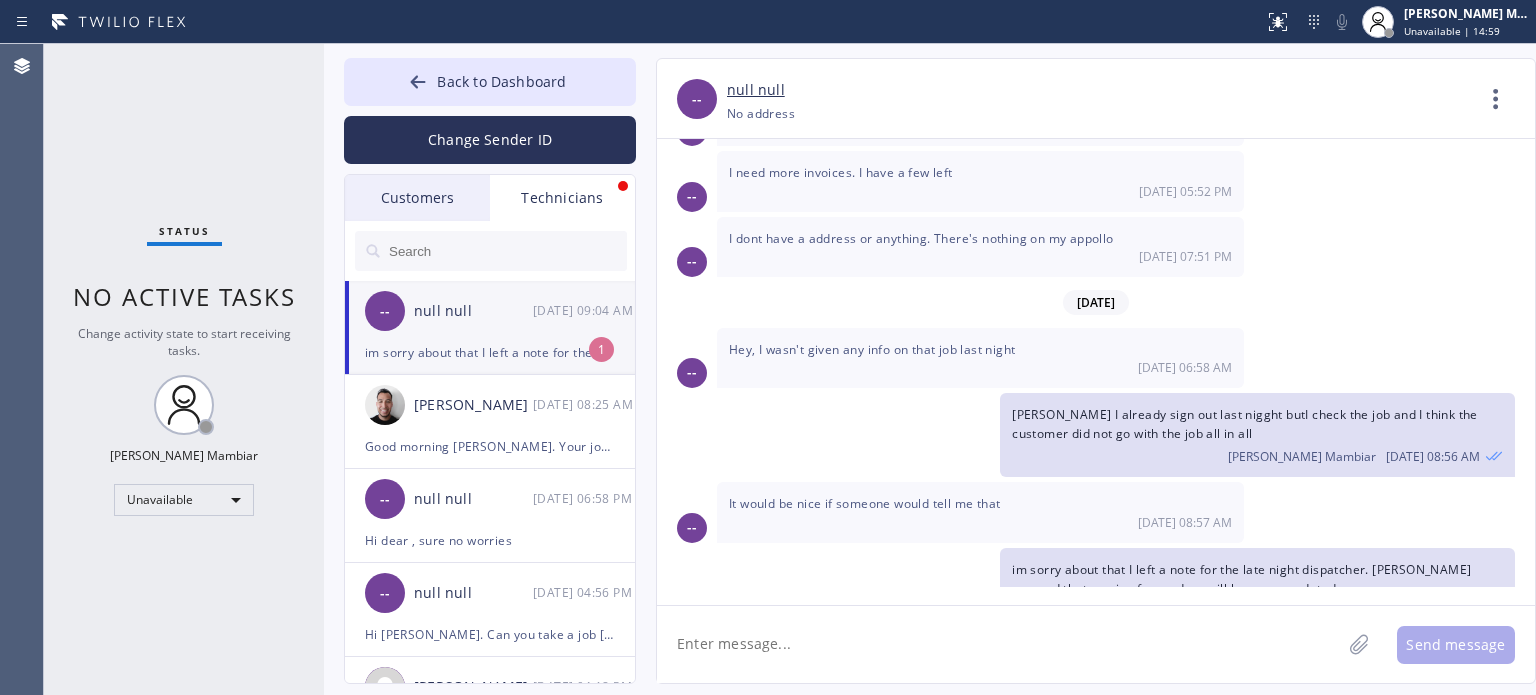 click on "[DATE]" at bounding box center (1096, 302) 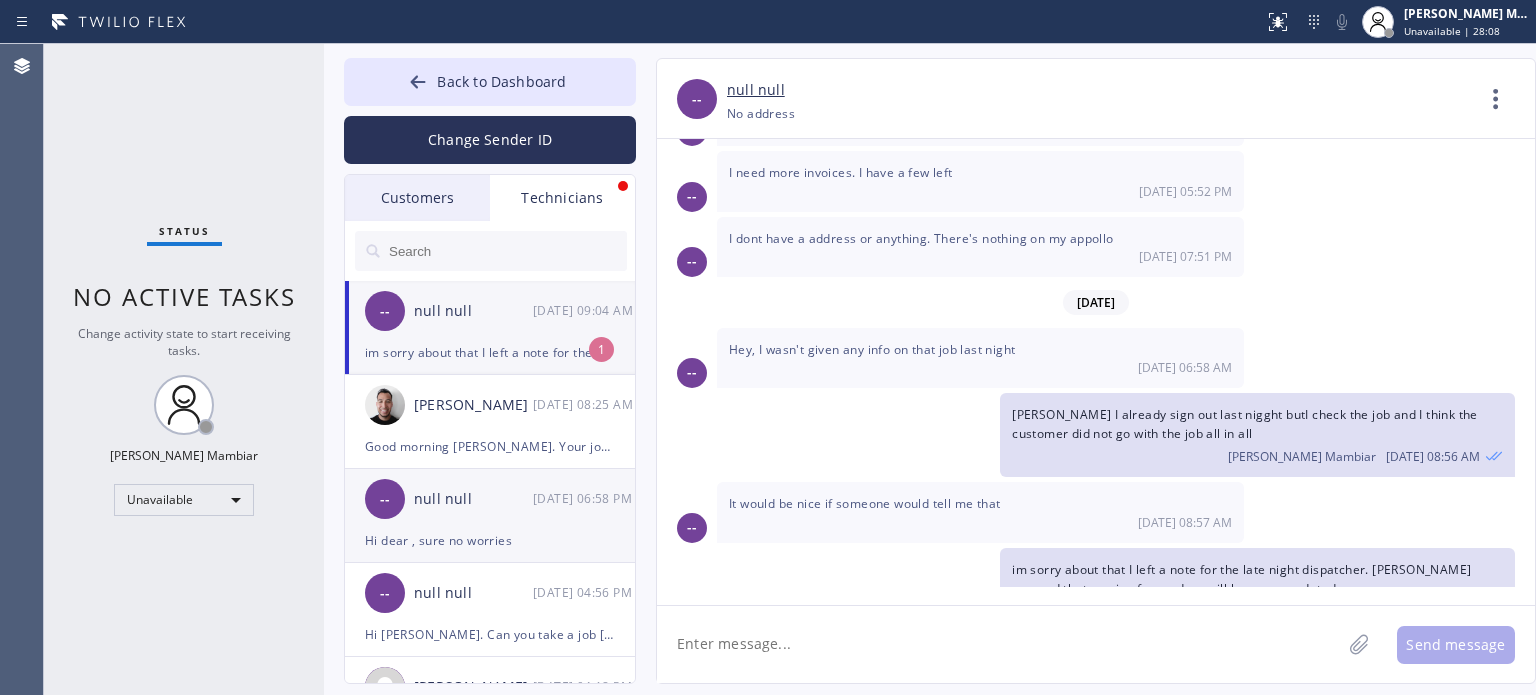 click on "null null" at bounding box center (473, 499) 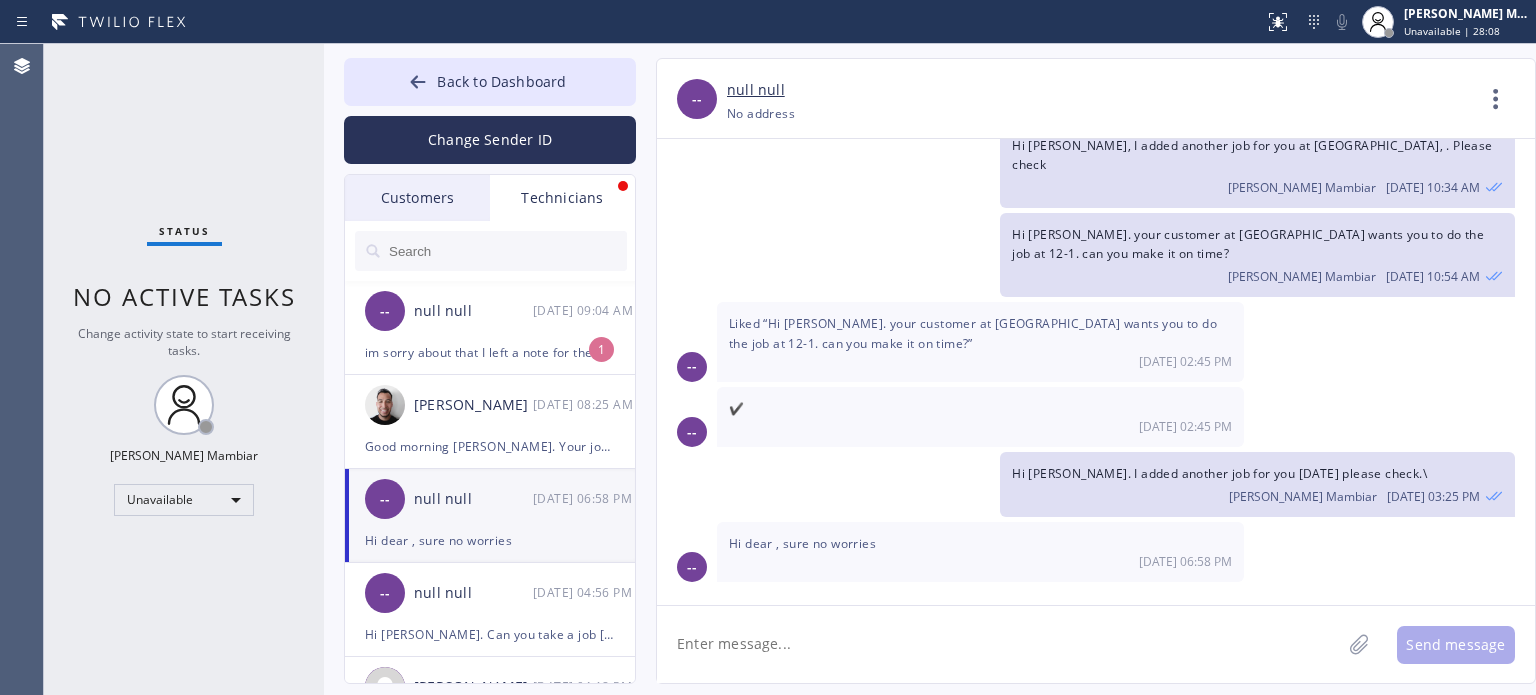 scroll, scrollTop: 474, scrollLeft: 0, axis: vertical 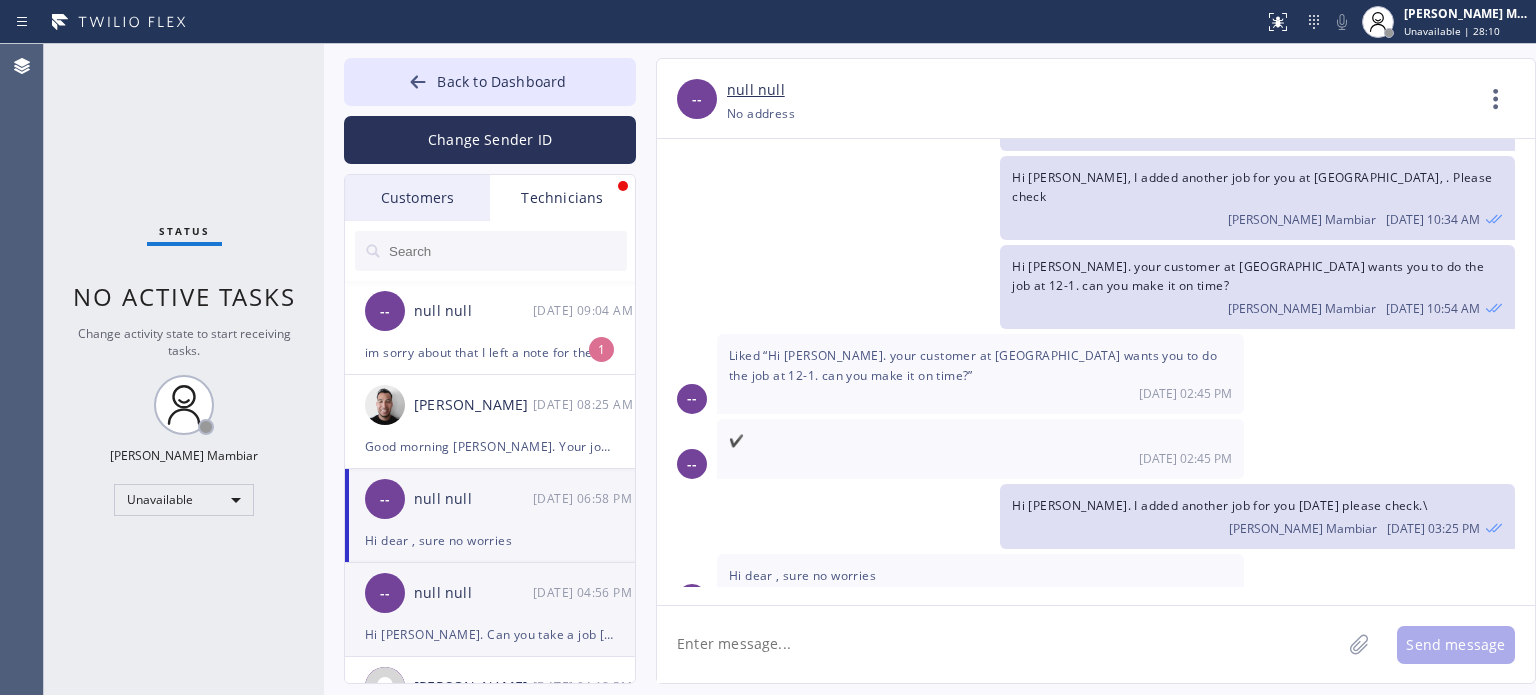 click on "-- null null [DATE] 04:56 PM" at bounding box center (491, 593) 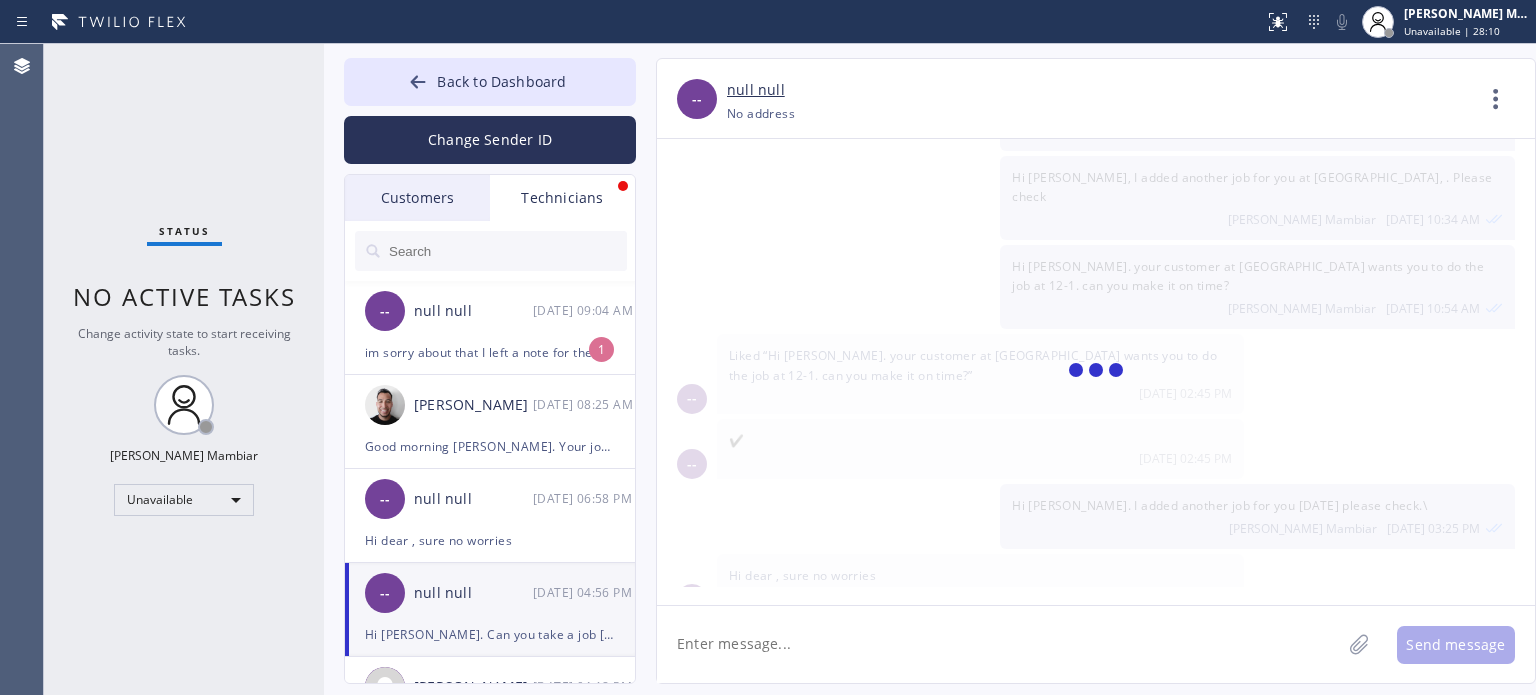 scroll, scrollTop: 0, scrollLeft: 0, axis: both 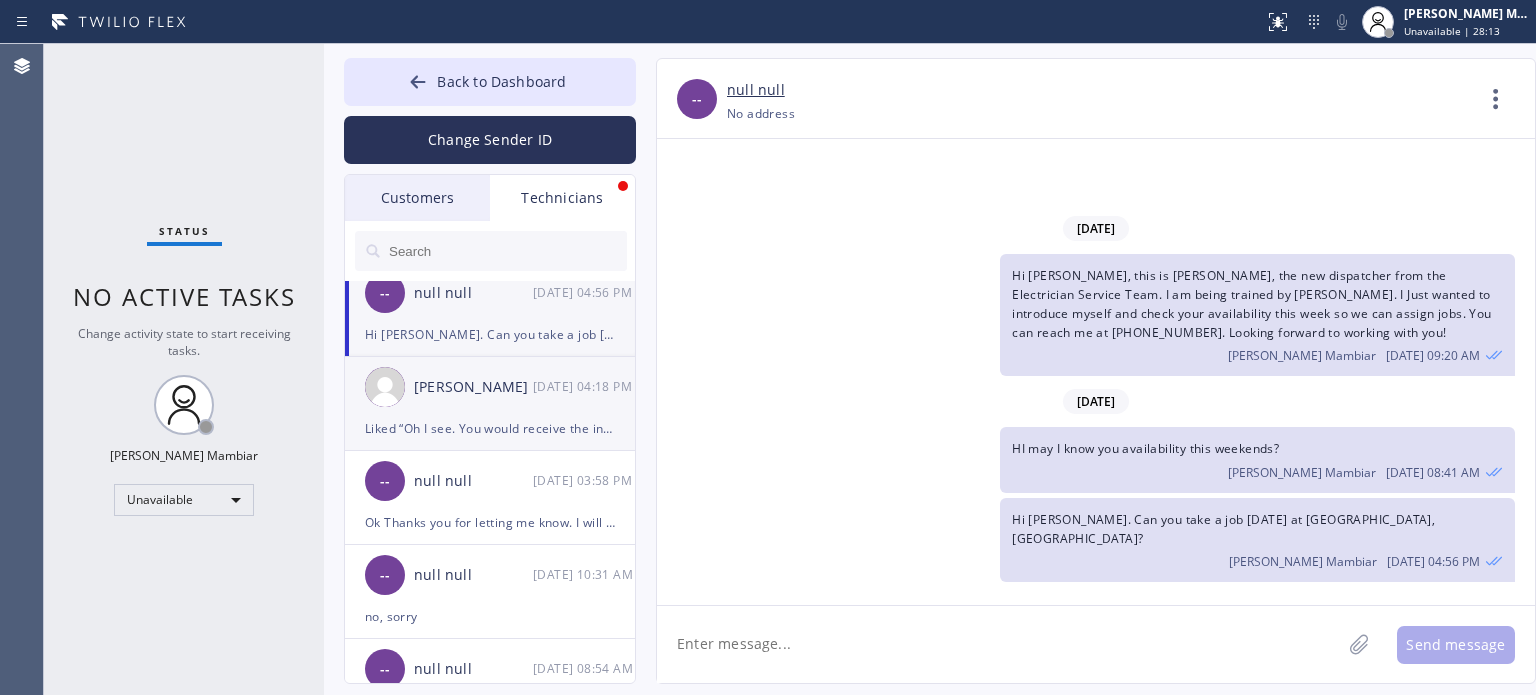 click on "Liked “Oh I see. You would receive the infromation on the App”" at bounding box center [490, 428] 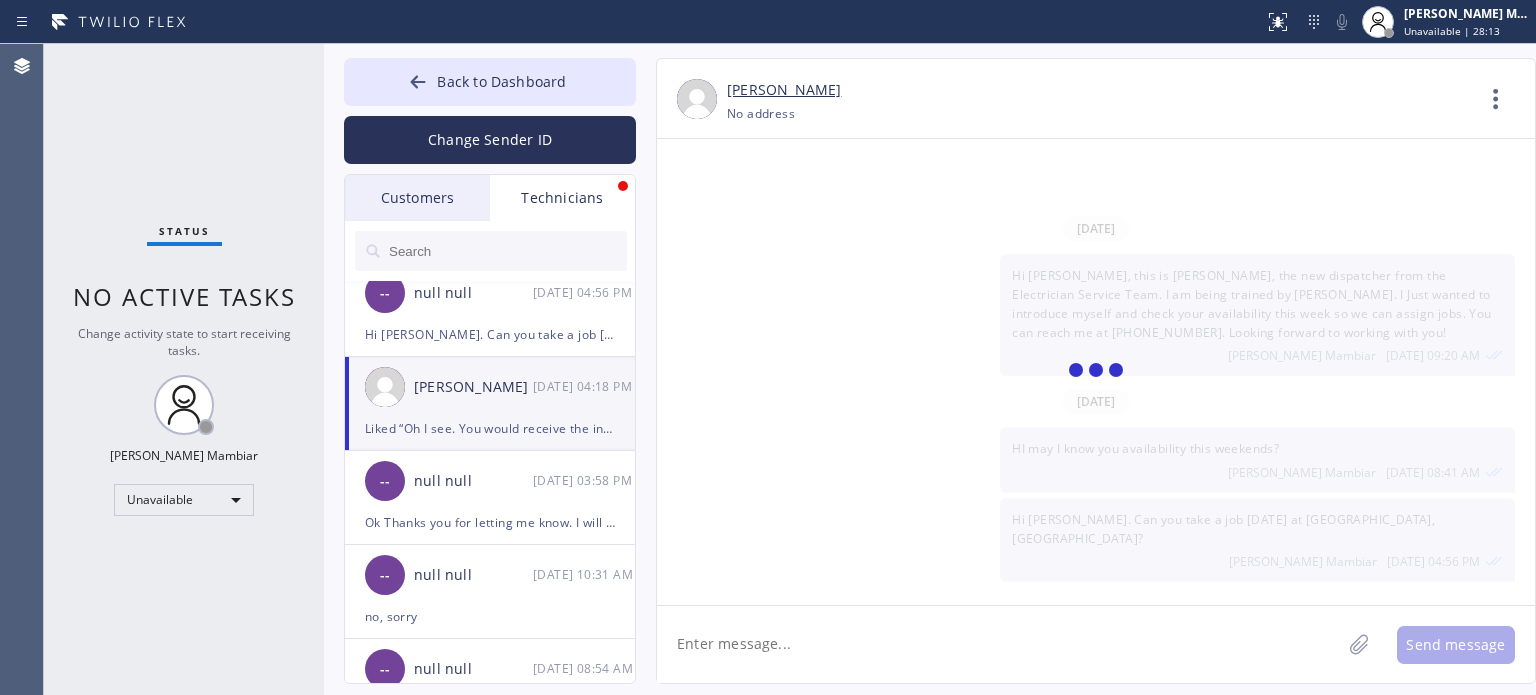 scroll, scrollTop: 119, scrollLeft: 0, axis: vertical 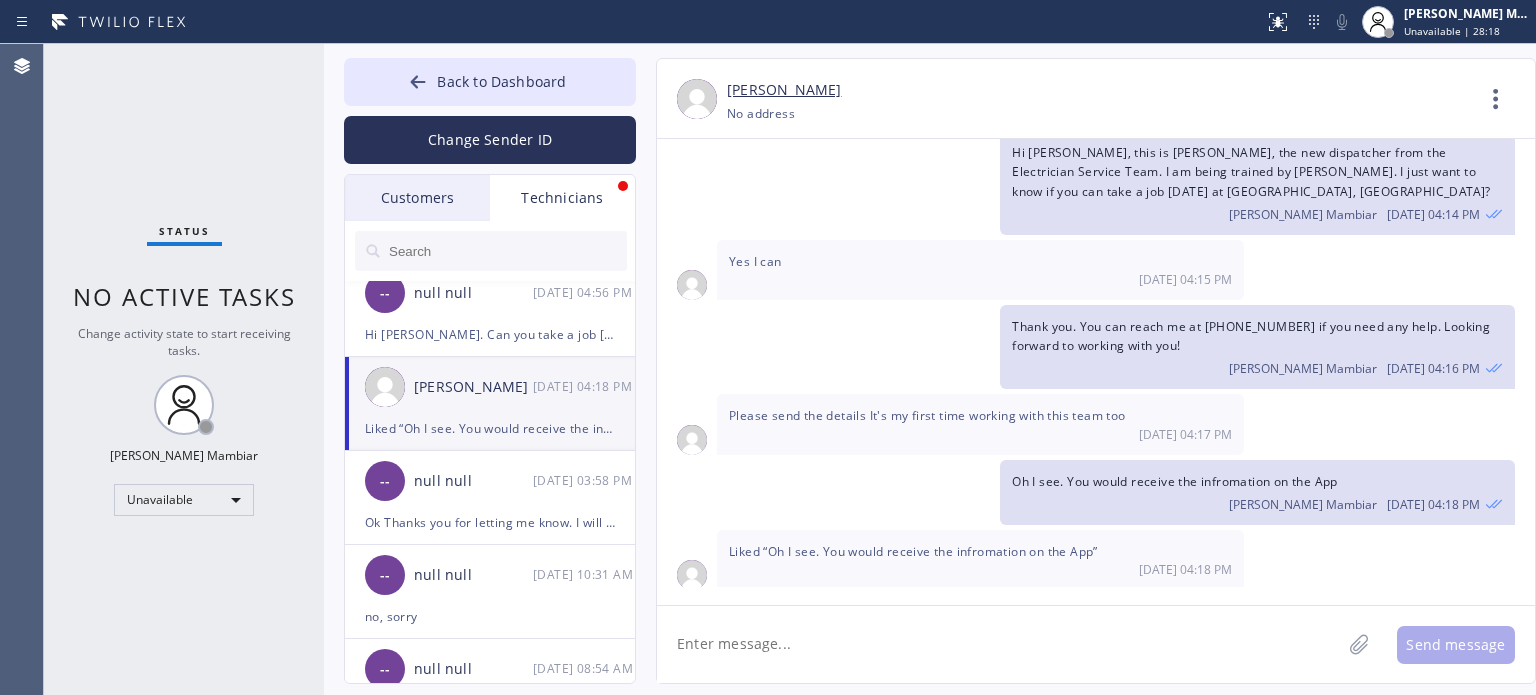 click 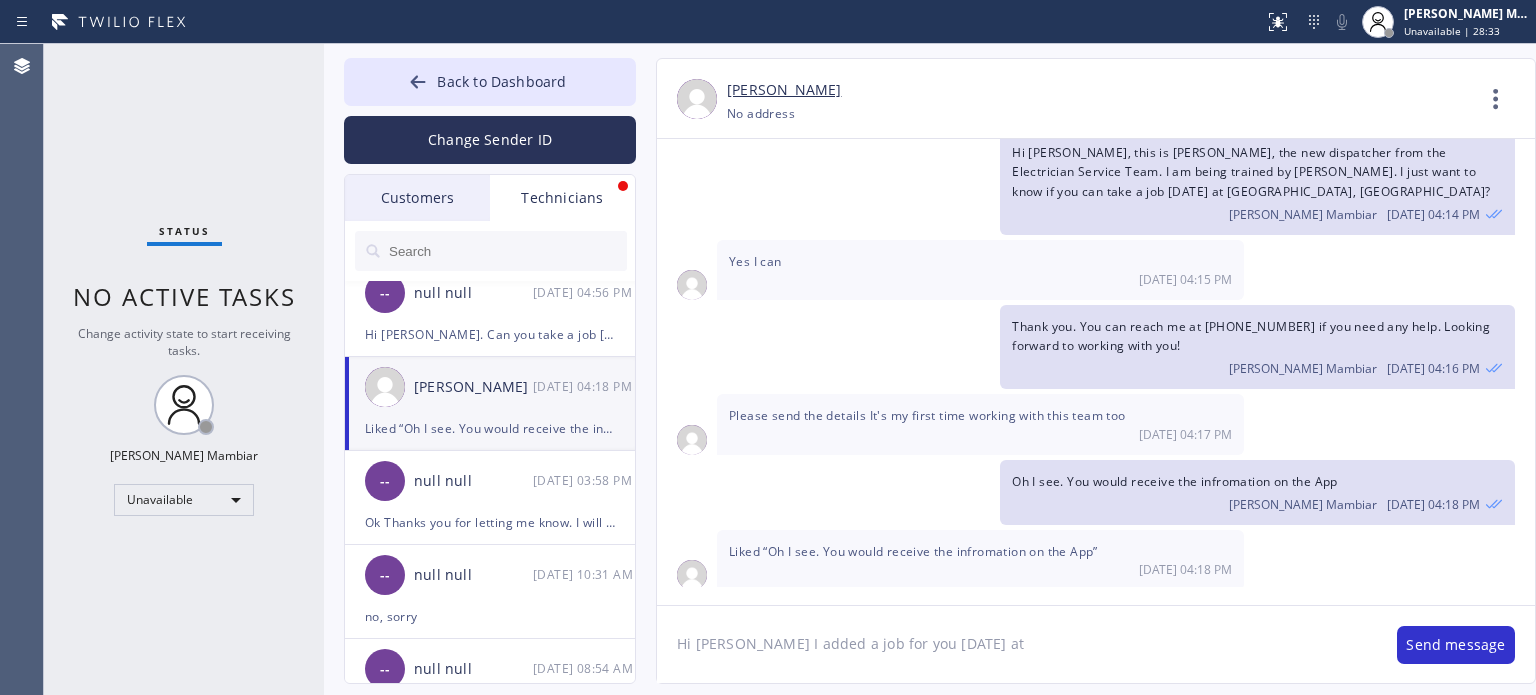 click on "Hi [PERSON_NAME] I added a job for you [DATE] at" 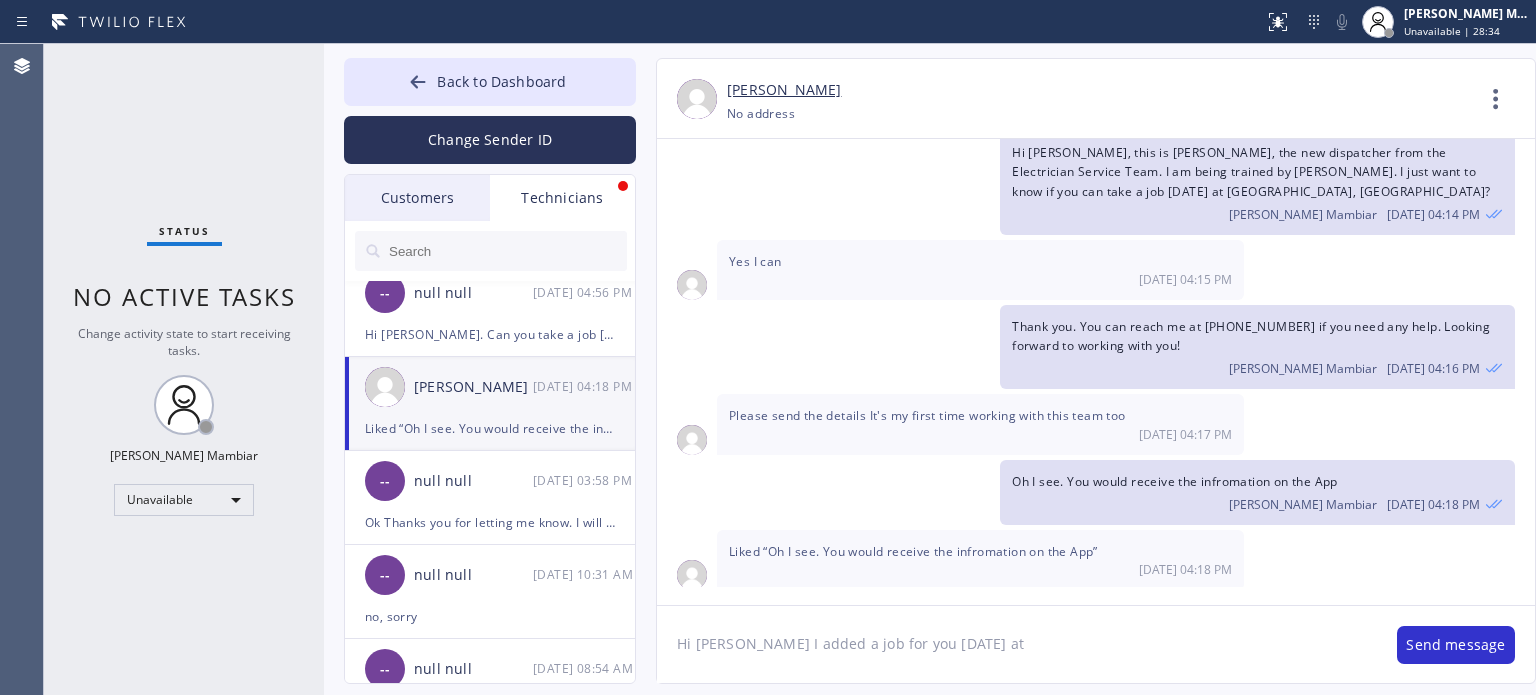 paste on "[GEOGRAPHIC_DATA]" 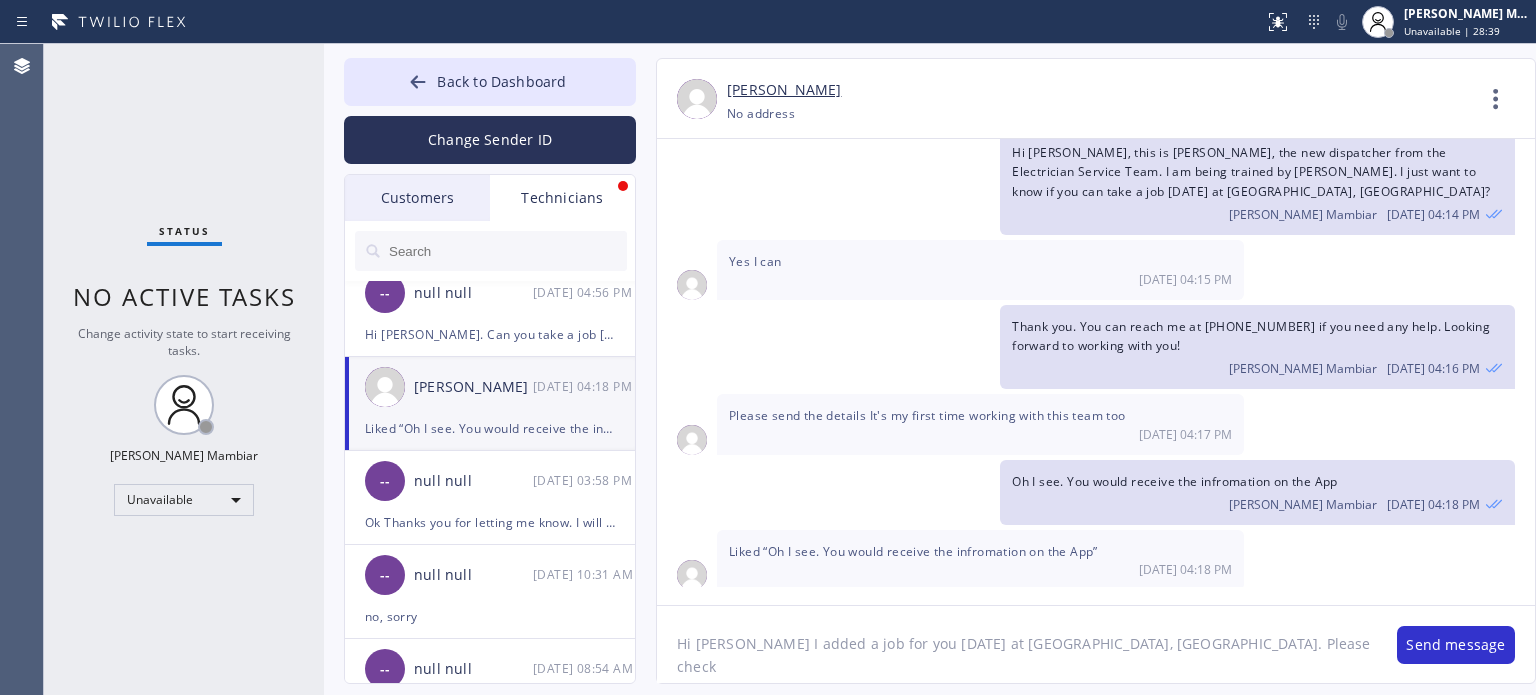 type on "Hi [PERSON_NAME] I added a job for you [DATE] at [GEOGRAPHIC_DATA], [GEOGRAPHIC_DATA]. Please check." 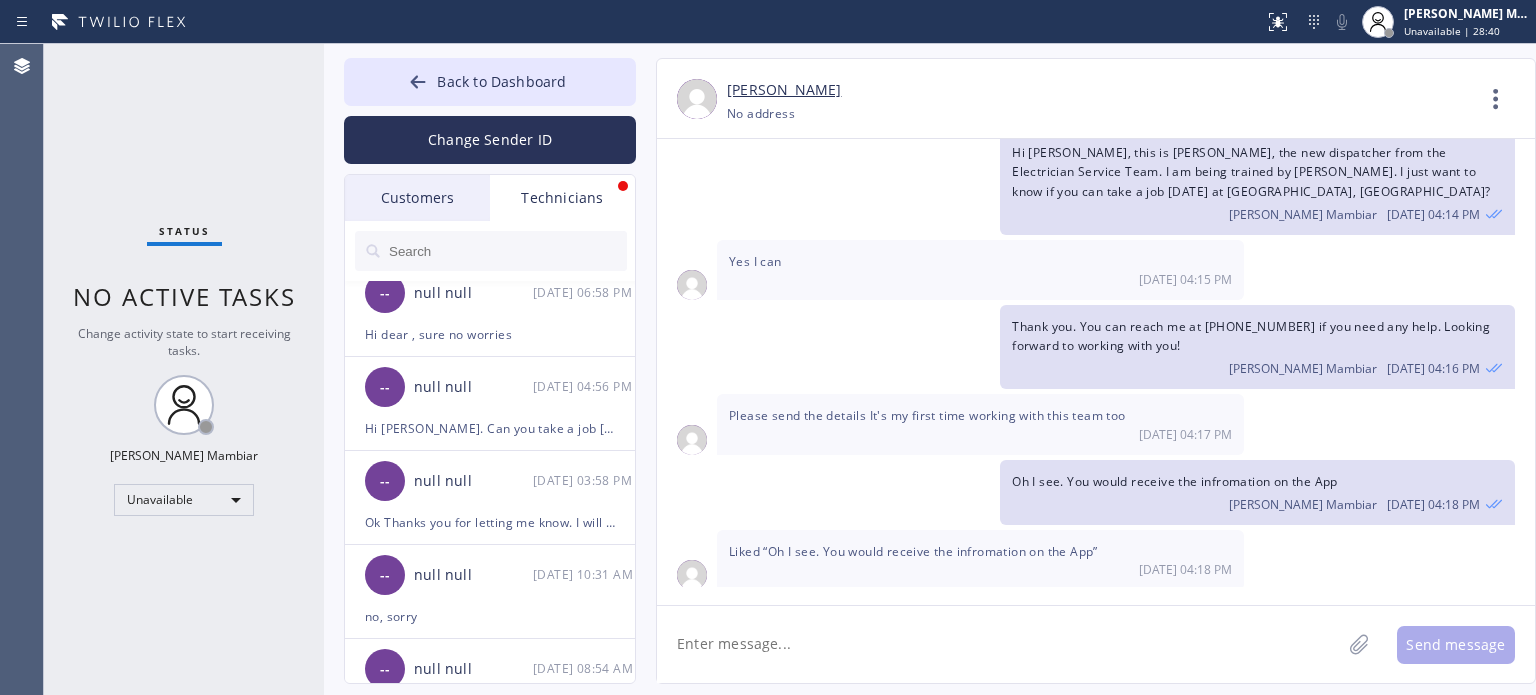 scroll, scrollTop: 233, scrollLeft: 0, axis: vertical 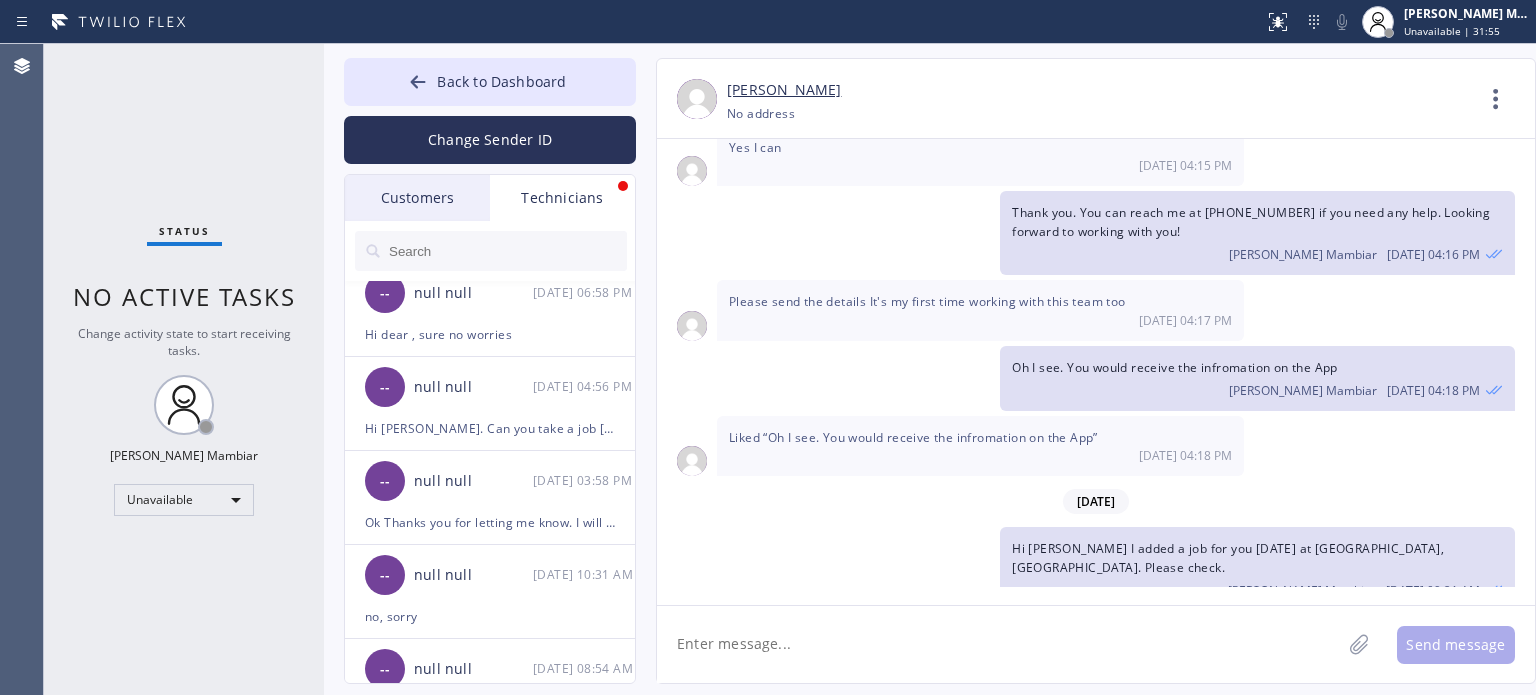 click on "Status   No active tasks     Change activity state to start receiving tasks.   [PERSON_NAME] Mambiar Unavailable" at bounding box center (184, 369) 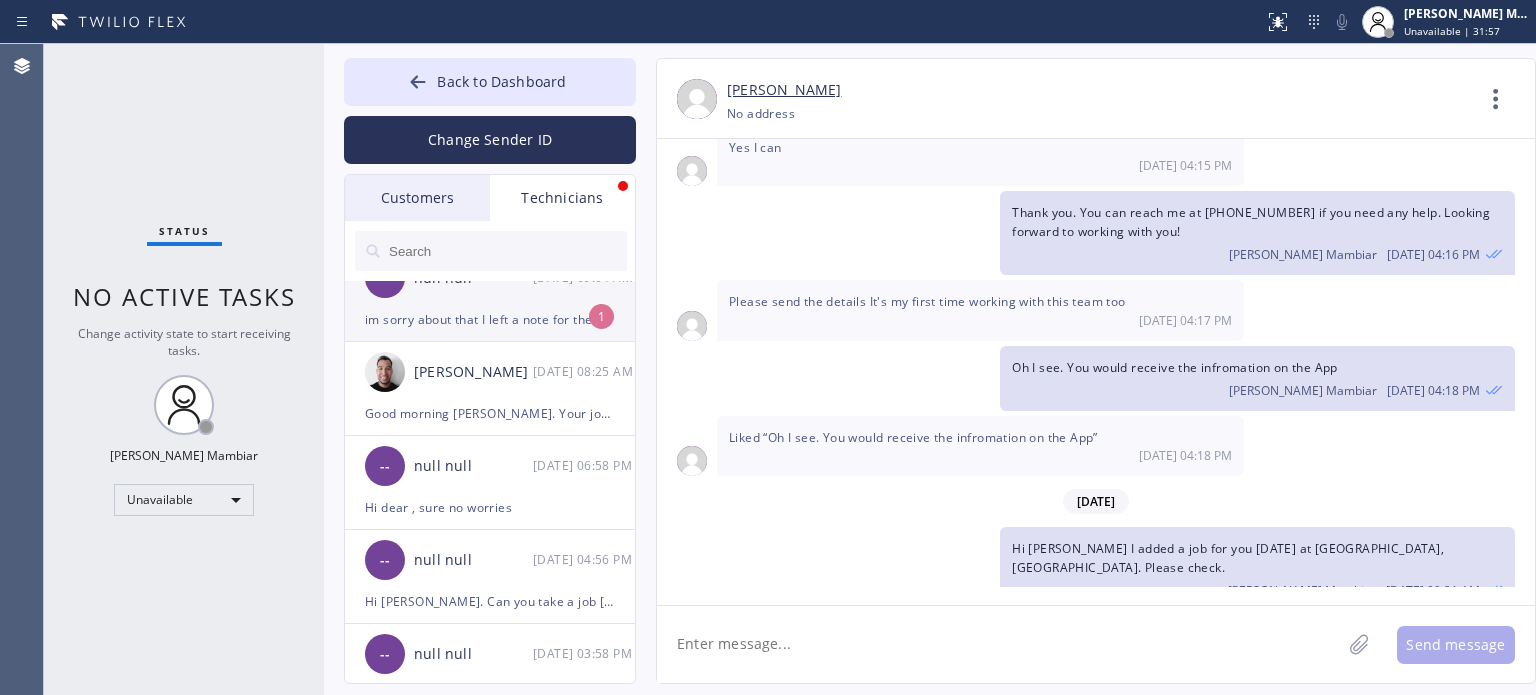 scroll, scrollTop: 0, scrollLeft: 0, axis: both 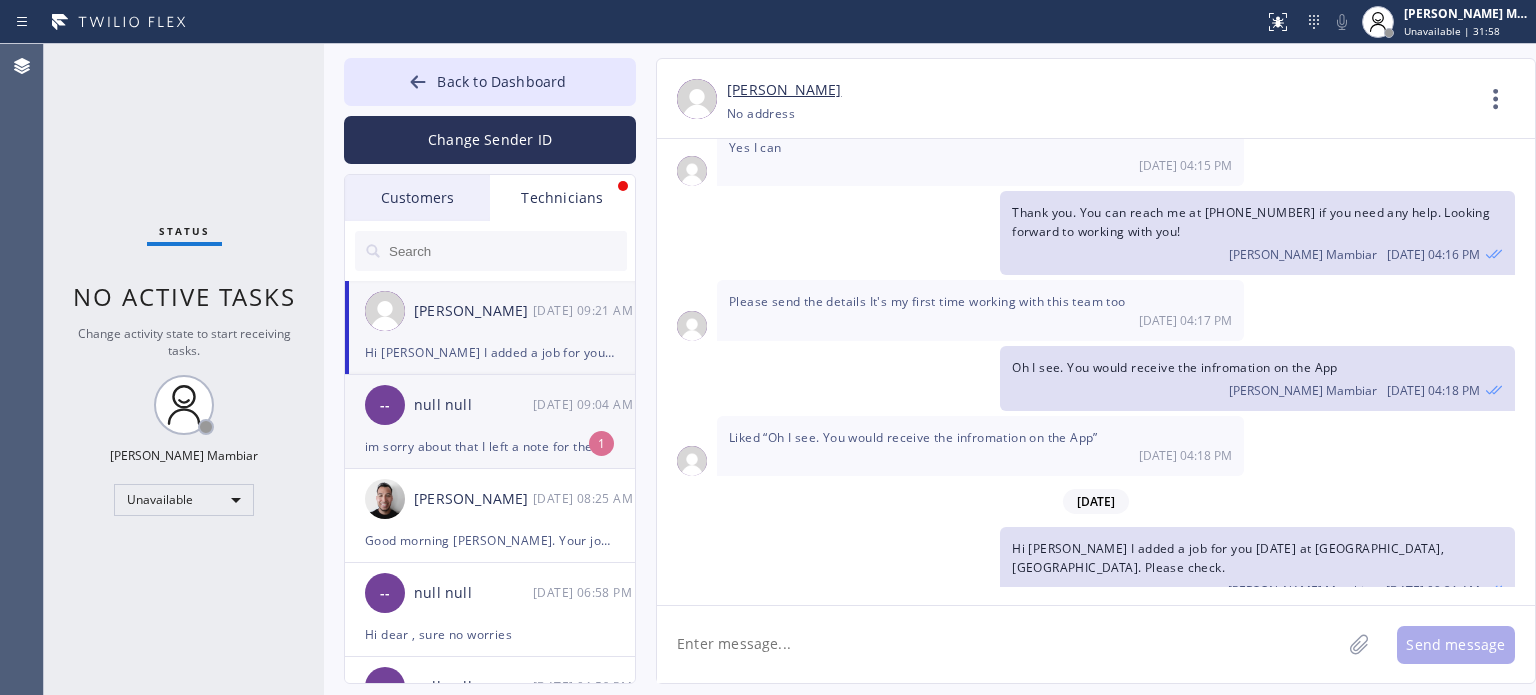 click on "im sorry about that I left a note for the  late night dispatcher. [PERSON_NAME] assured that moving forward we will keep you updated" at bounding box center [490, 446] 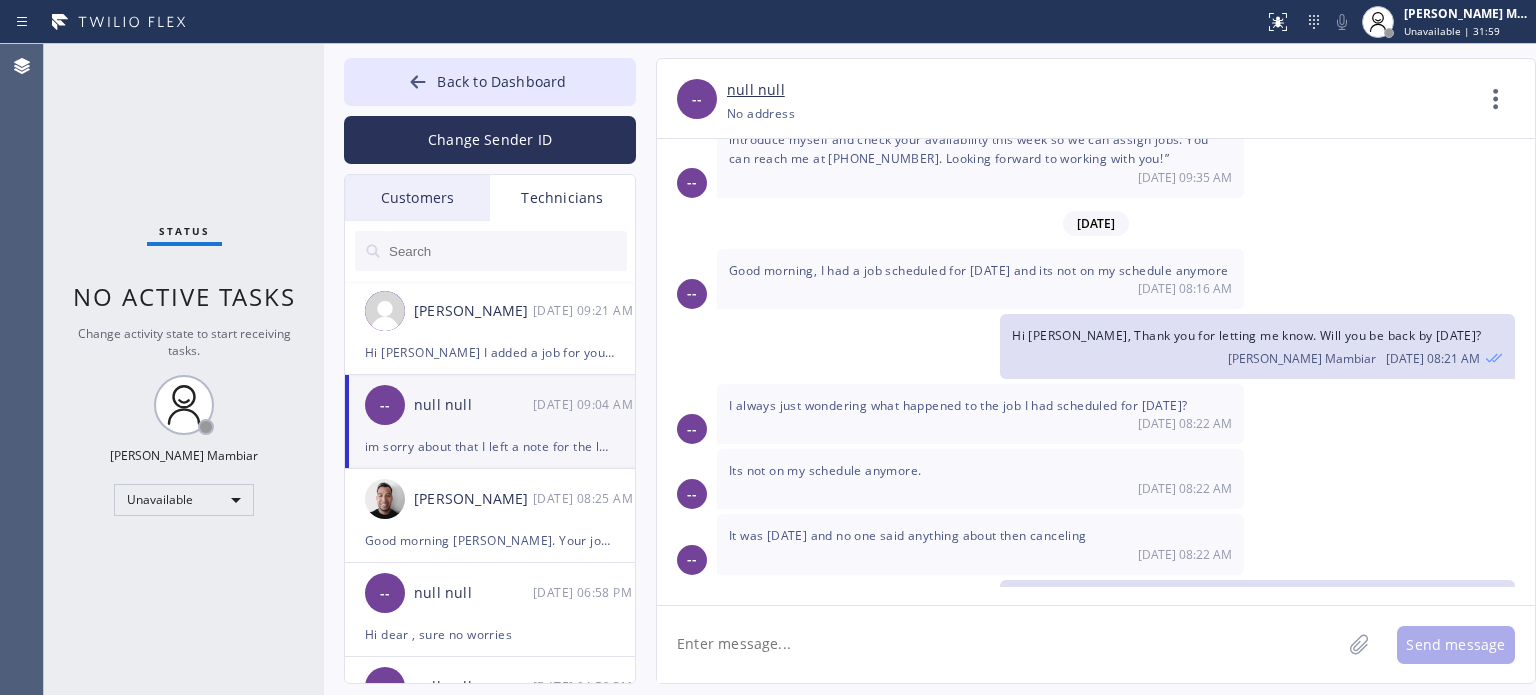 scroll, scrollTop: 1783, scrollLeft: 0, axis: vertical 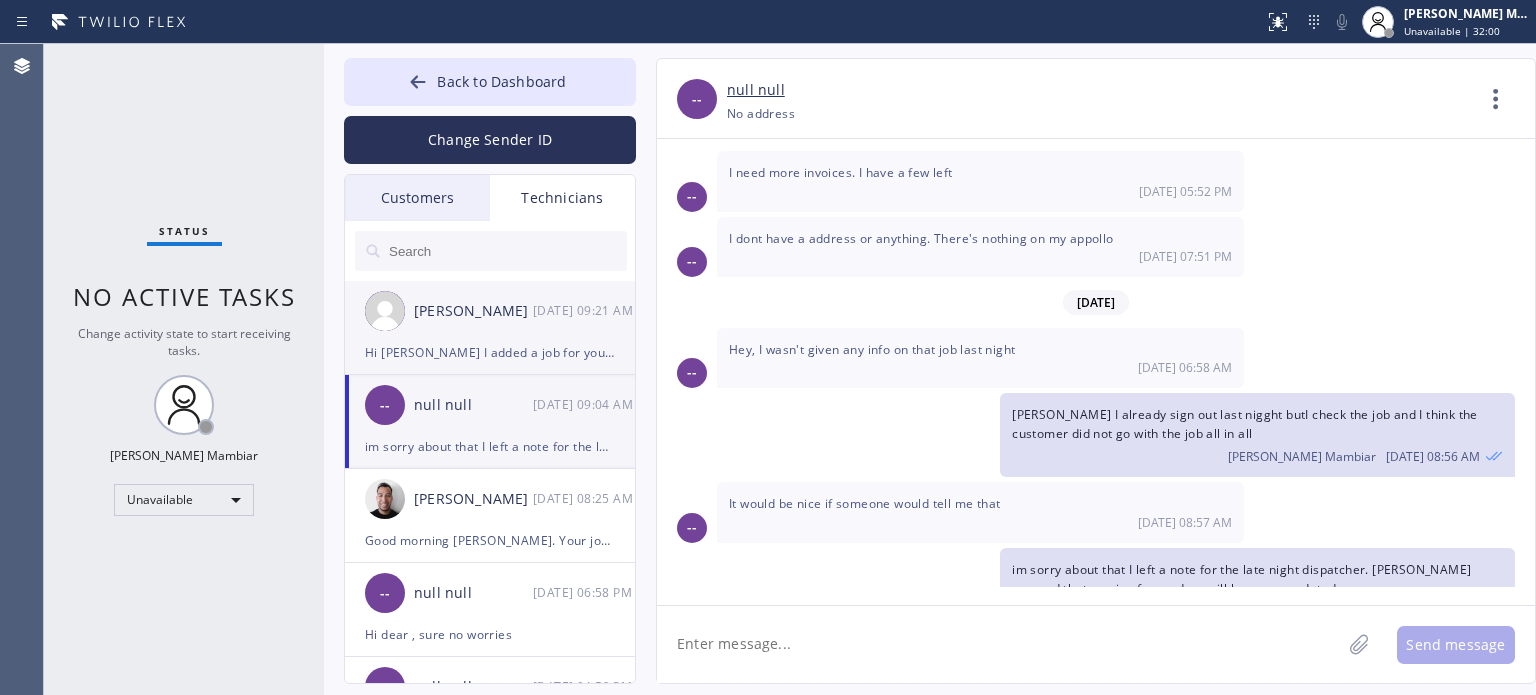 click on "[PERSON_NAME] [DATE] 09:21 AM" at bounding box center [491, 311] 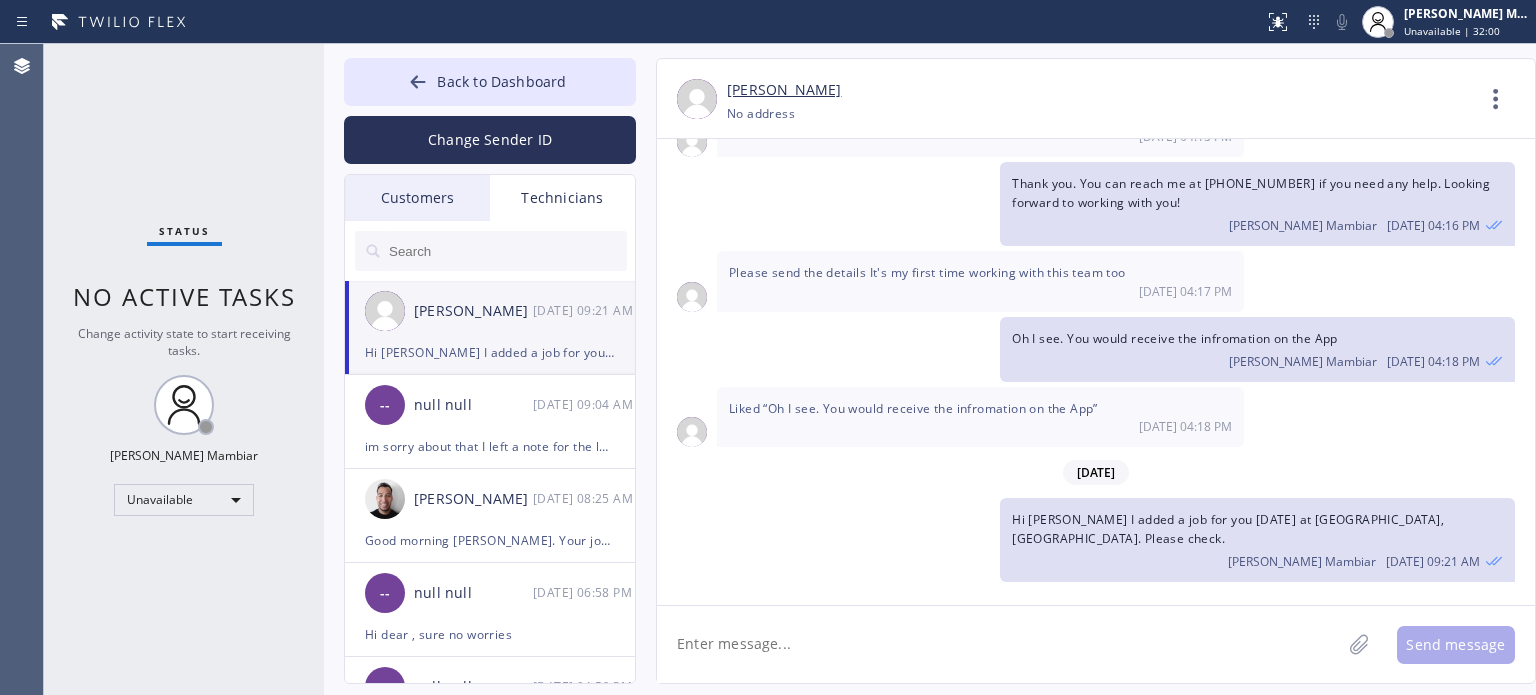 scroll, scrollTop: 233, scrollLeft: 0, axis: vertical 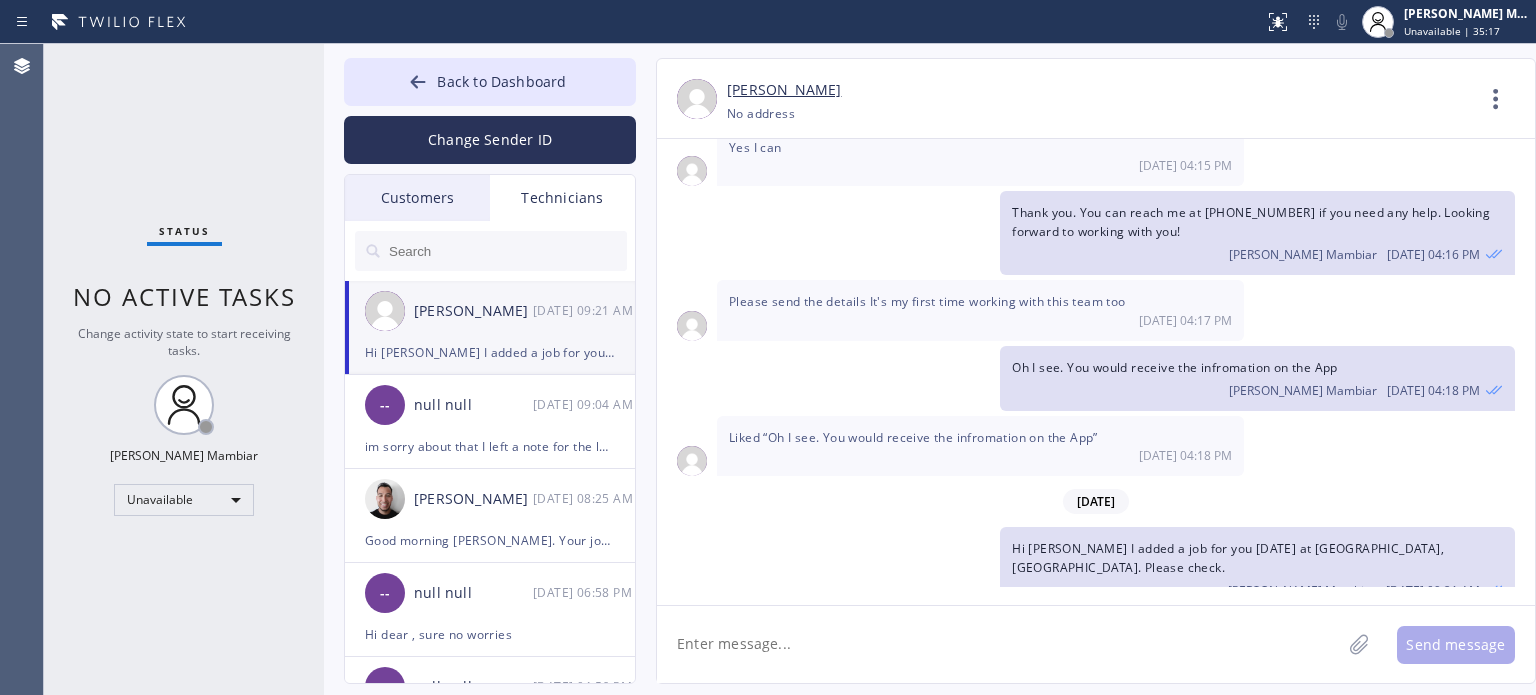 click on "Status   No active tasks     Change activity state to start receiving tasks.   [PERSON_NAME] Mambiar Unavailable" at bounding box center (184, 369) 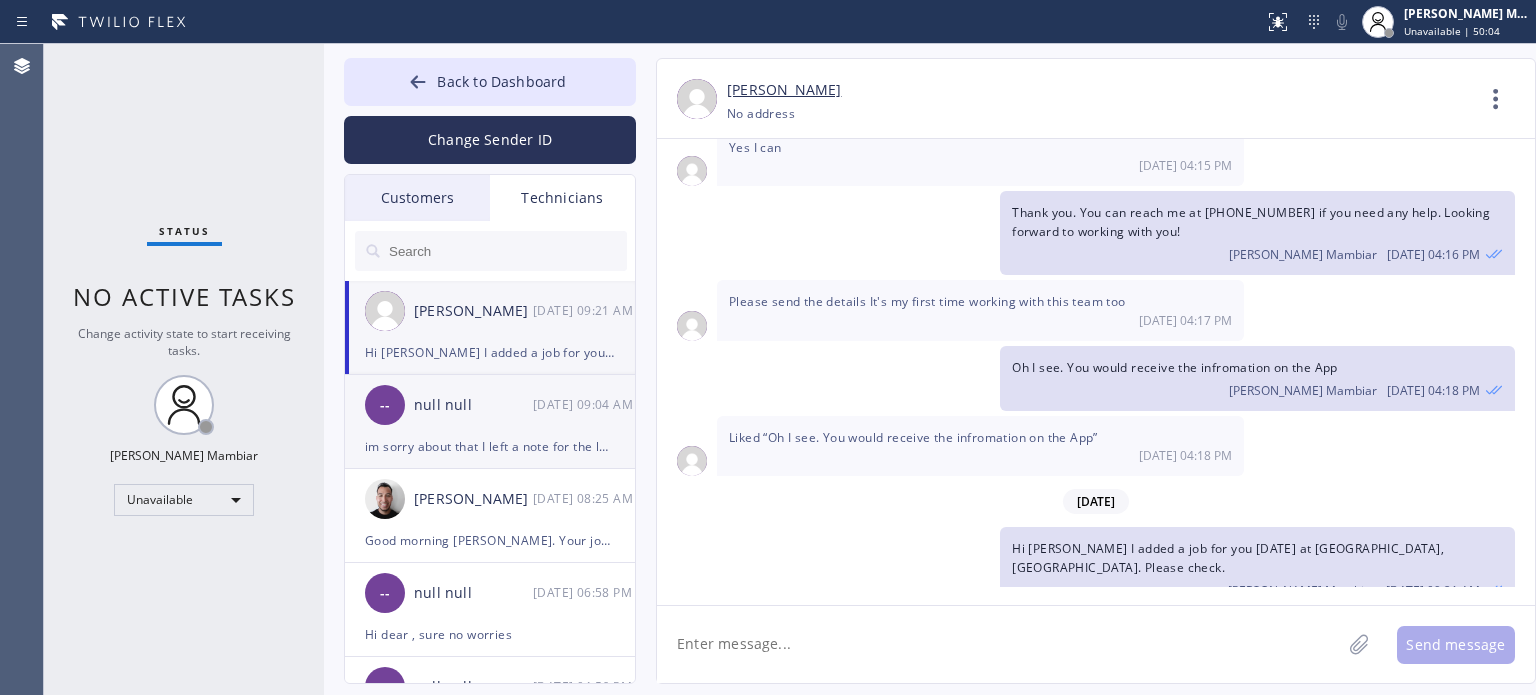 click on "im sorry about that I left a note for the  late night dispatcher. [PERSON_NAME] assured that moving forward we will keep you updated" at bounding box center (490, 446) 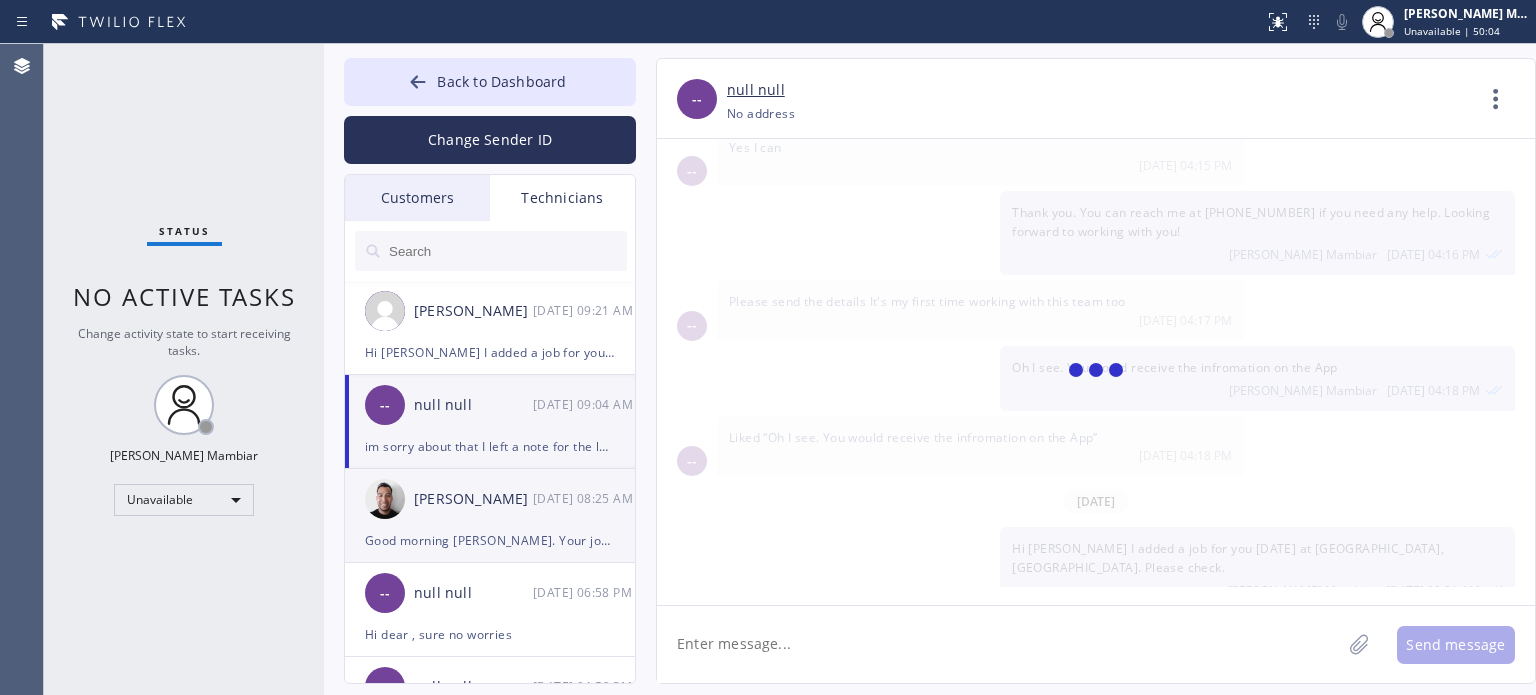 scroll, scrollTop: 1783, scrollLeft: 0, axis: vertical 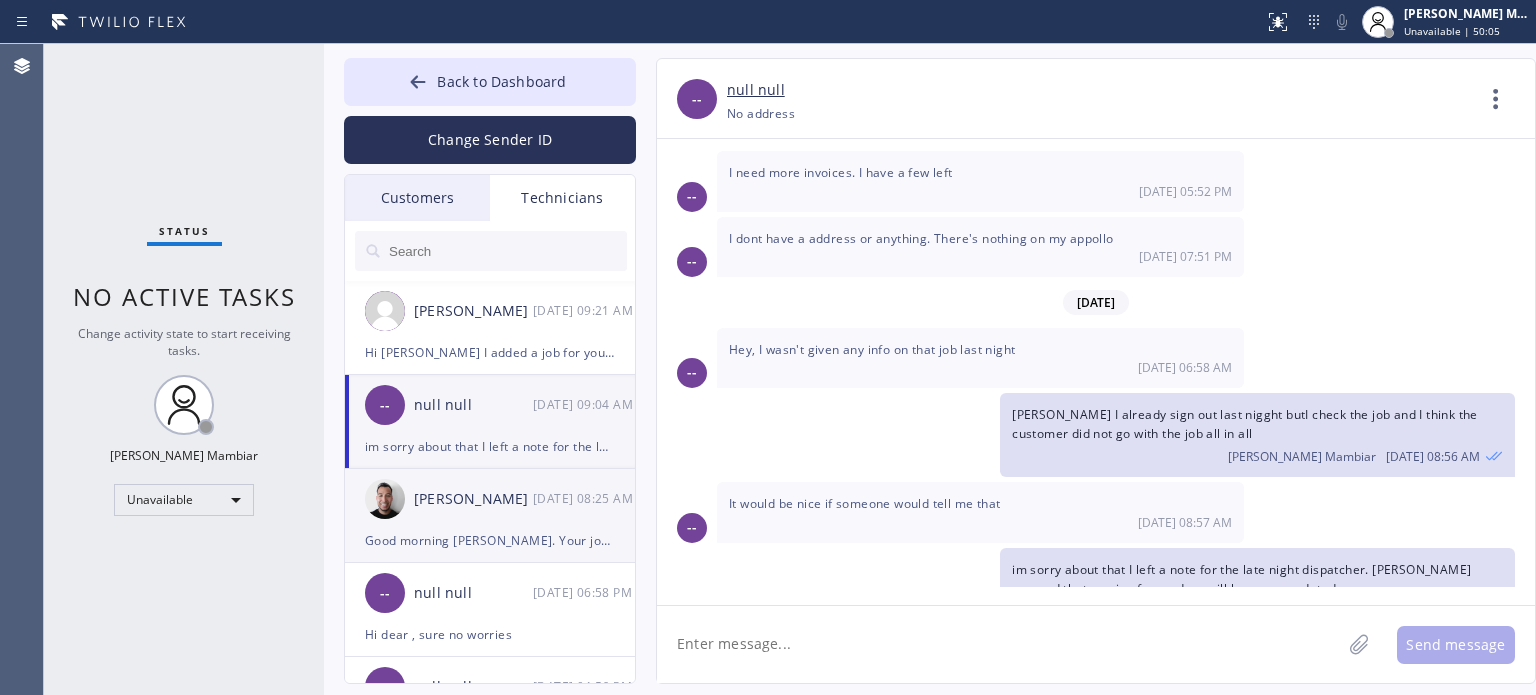 click on "[PERSON_NAME]" at bounding box center [473, 499] 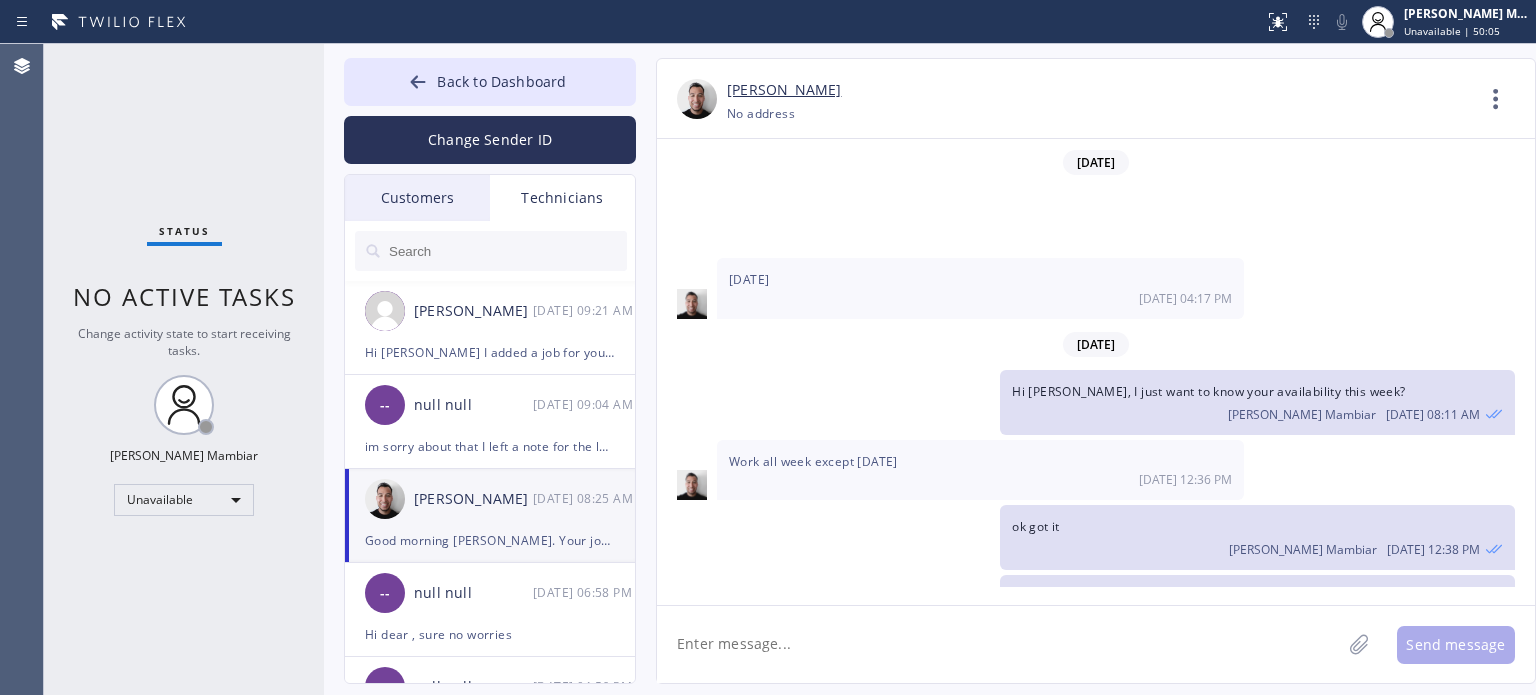 scroll, scrollTop: 2846, scrollLeft: 0, axis: vertical 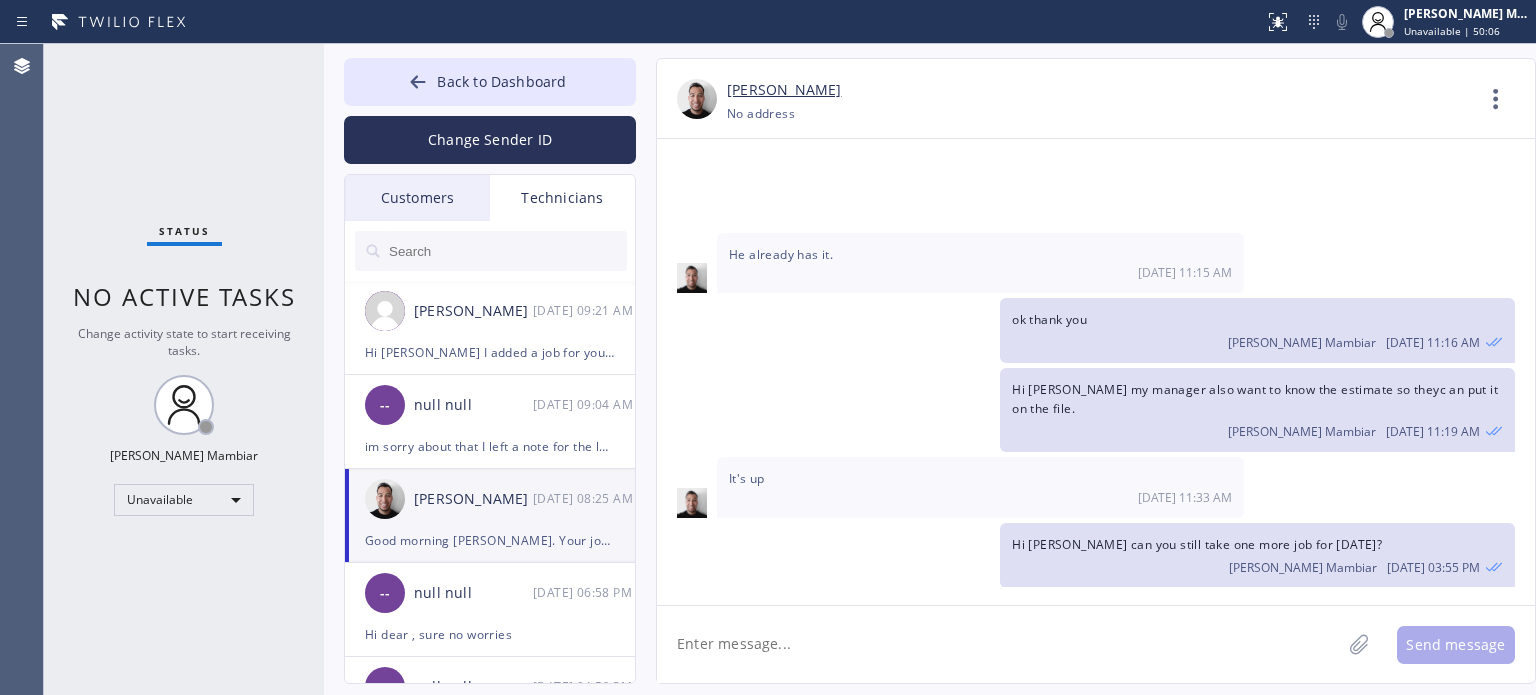 click on "Good morning [PERSON_NAME]. Your job at [GEOGRAPHIC_DATA] 3-6pm was cancelled." at bounding box center (490, 540) 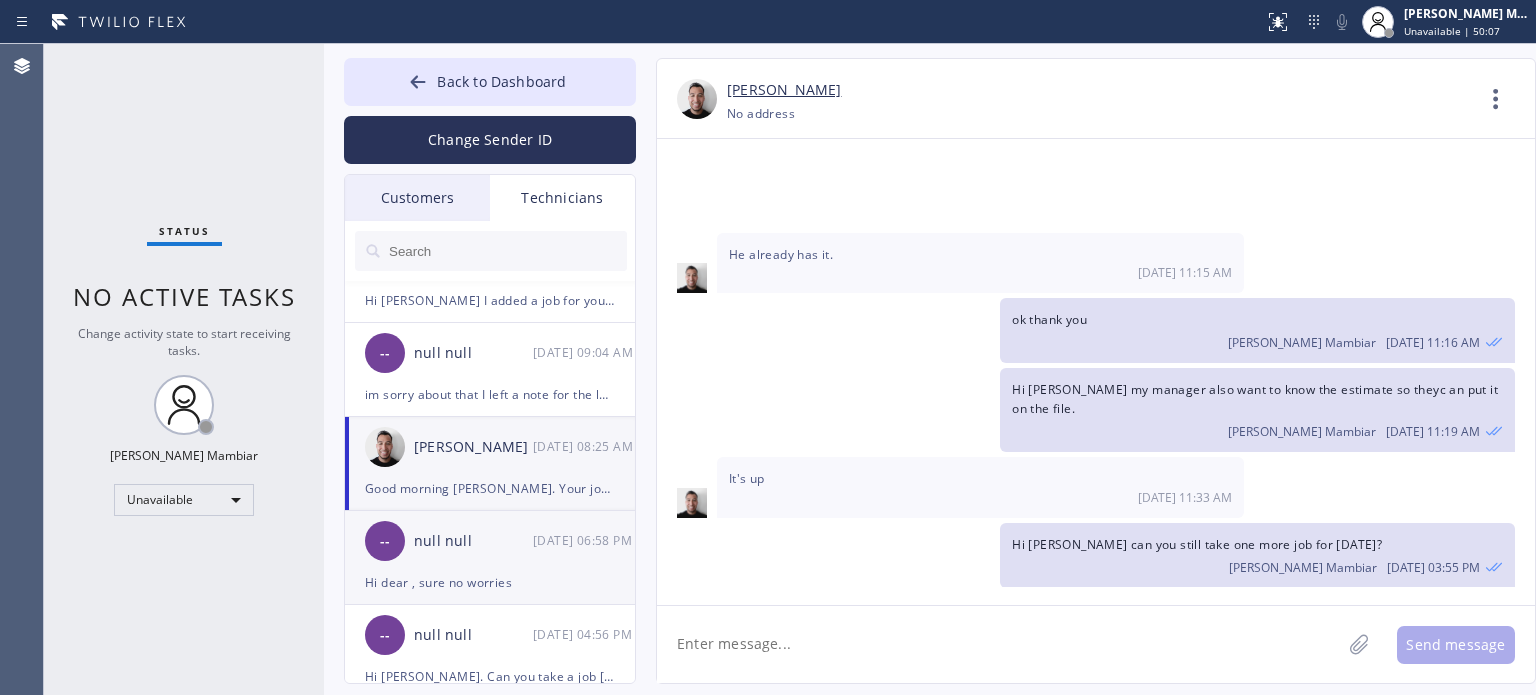 scroll, scrollTop: 100, scrollLeft: 0, axis: vertical 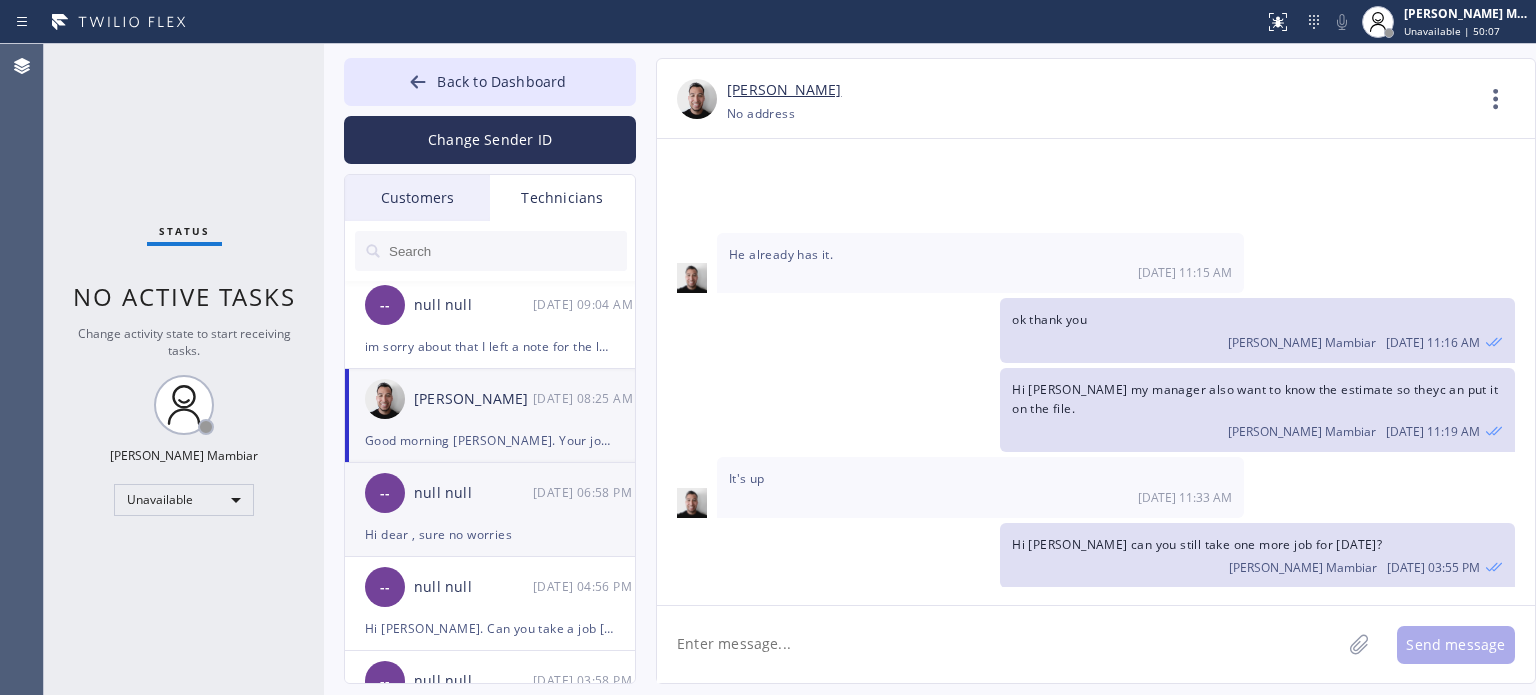 click on "Hi dear , sure no worries" at bounding box center (490, 534) 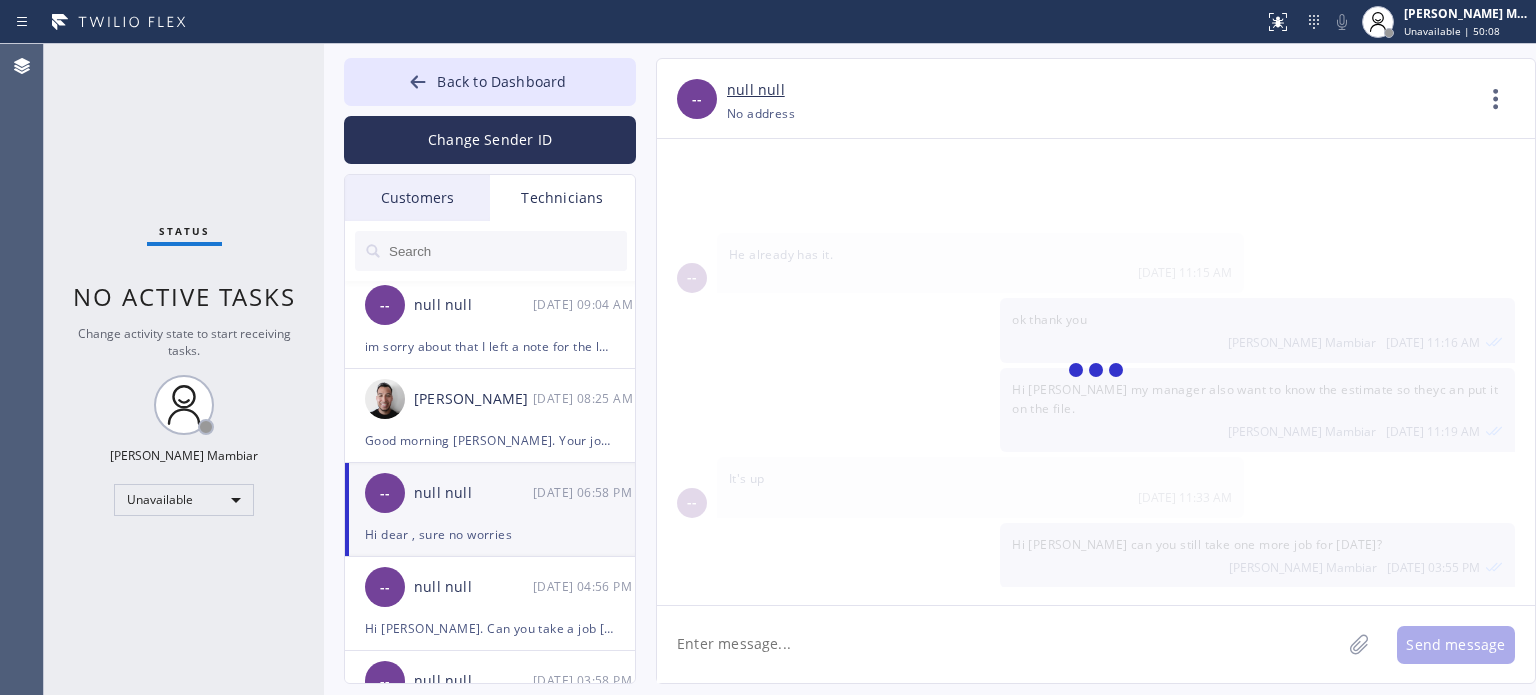 scroll, scrollTop: 474, scrollLeft: 0, axis: vertical 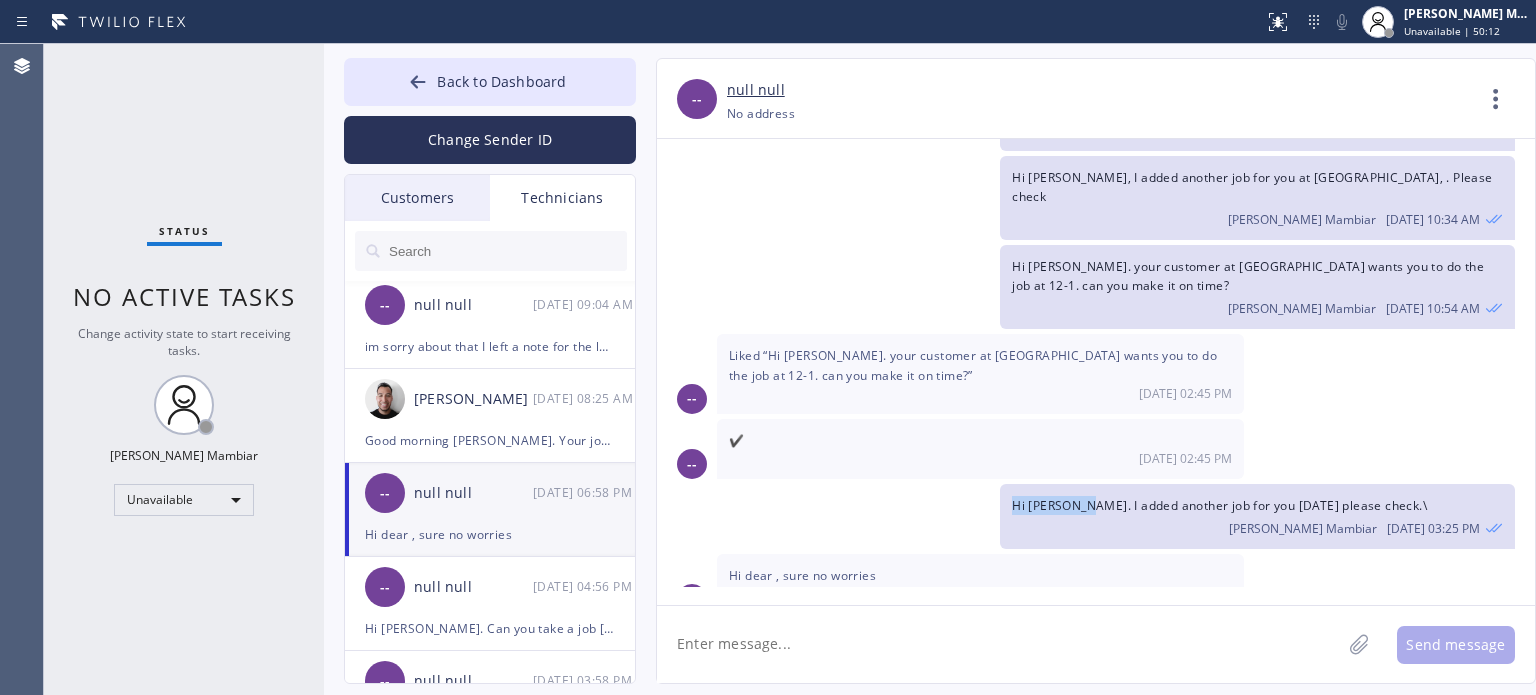 drag, startPoint x: 1011, startPoint y: 476, endPoint x: 1082, endPoint y: 476, distance: 71 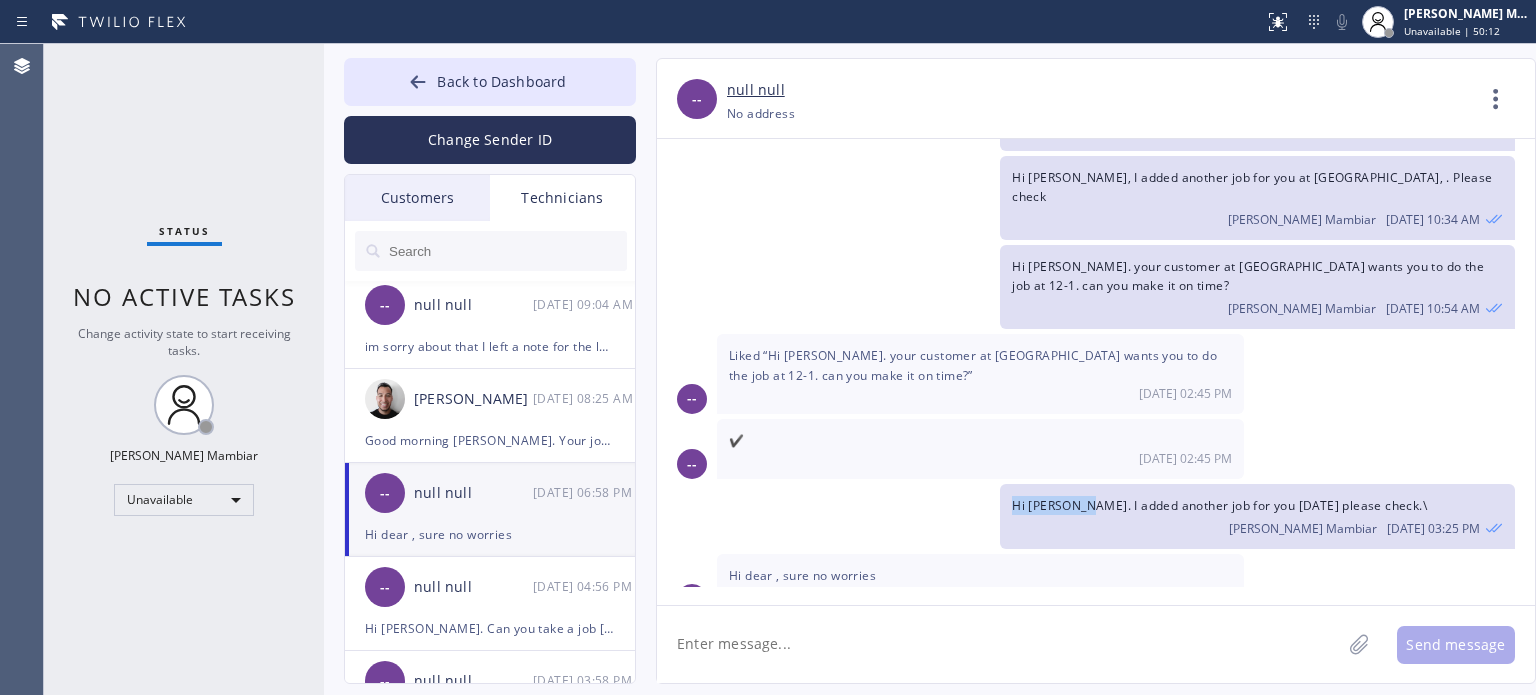 click on "Hi [PERSON_NAME]. I added another job for you [DATE] please check.\ [PERSON_NAME] Mambiar [DATE] 03:25 PM" 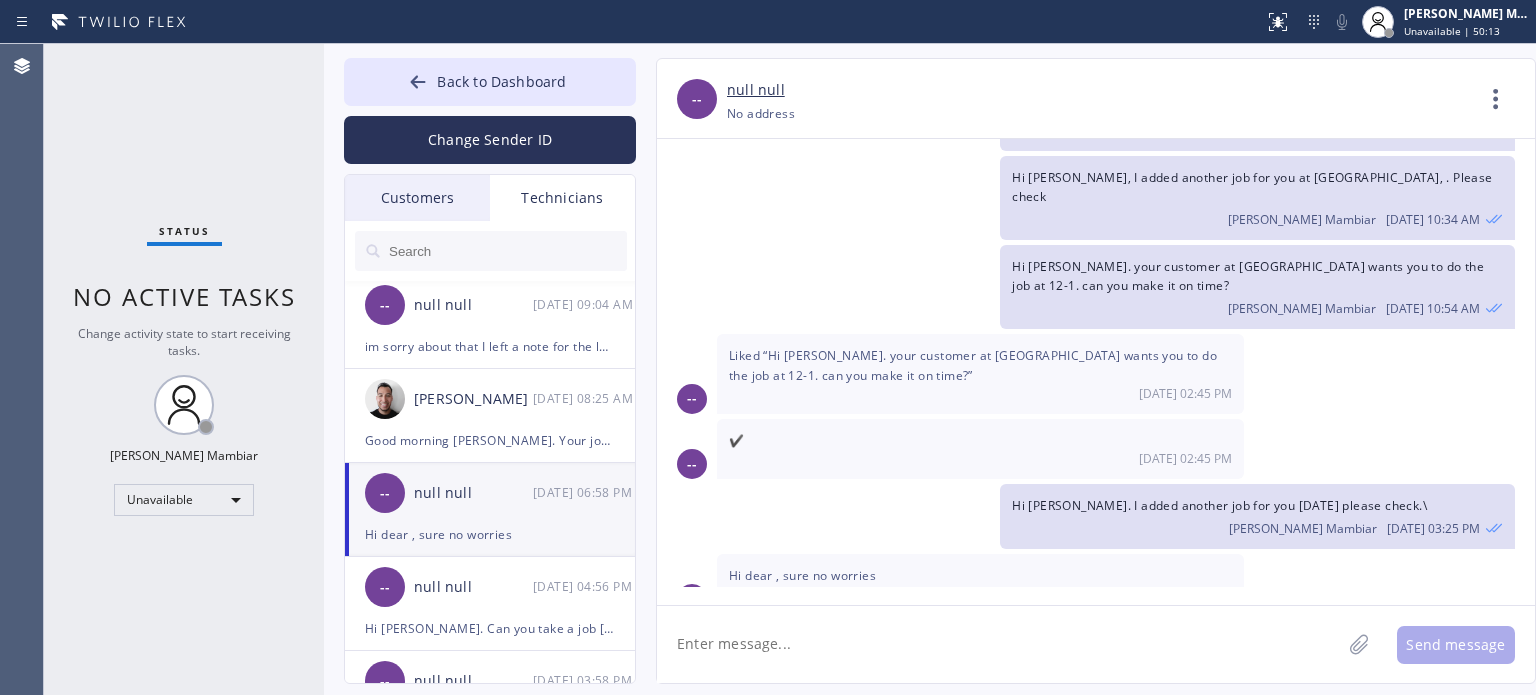 click 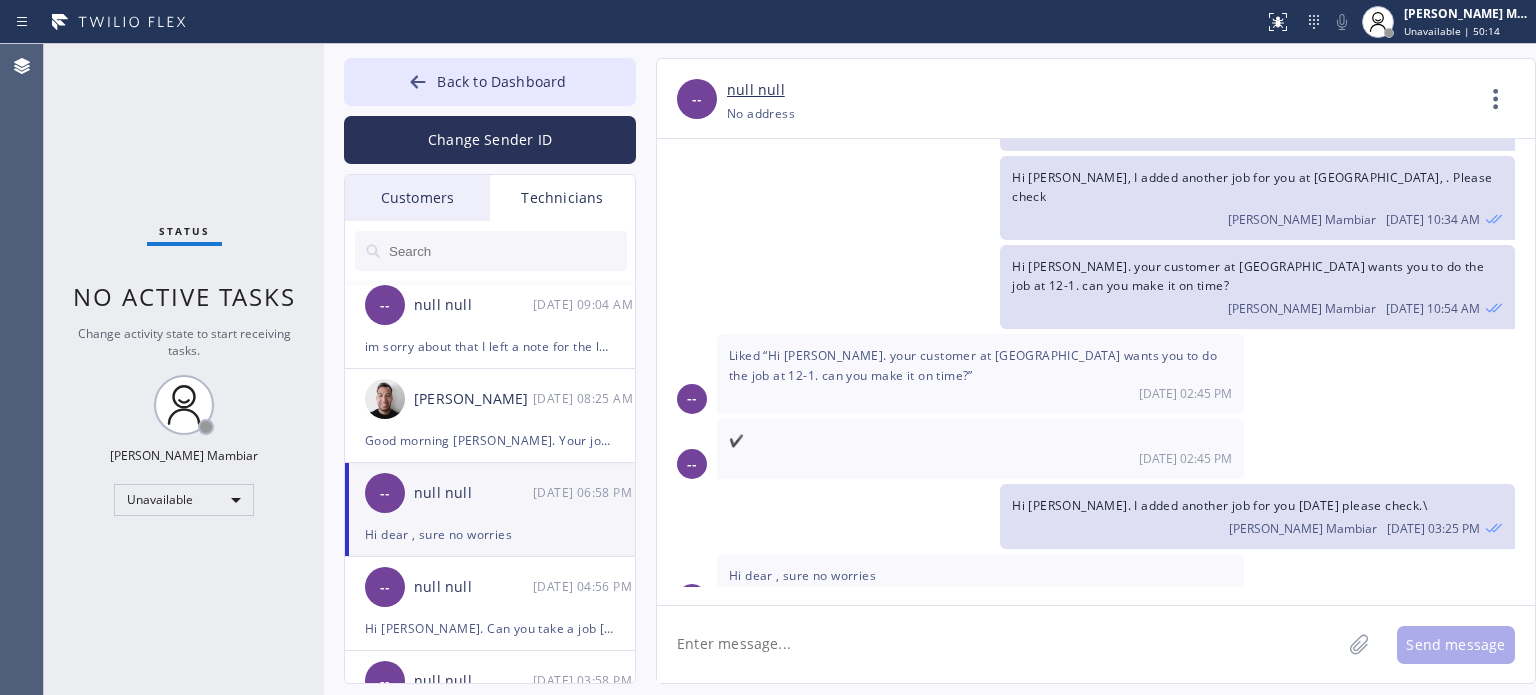 paste on "Hi [PERSON_NAME]." 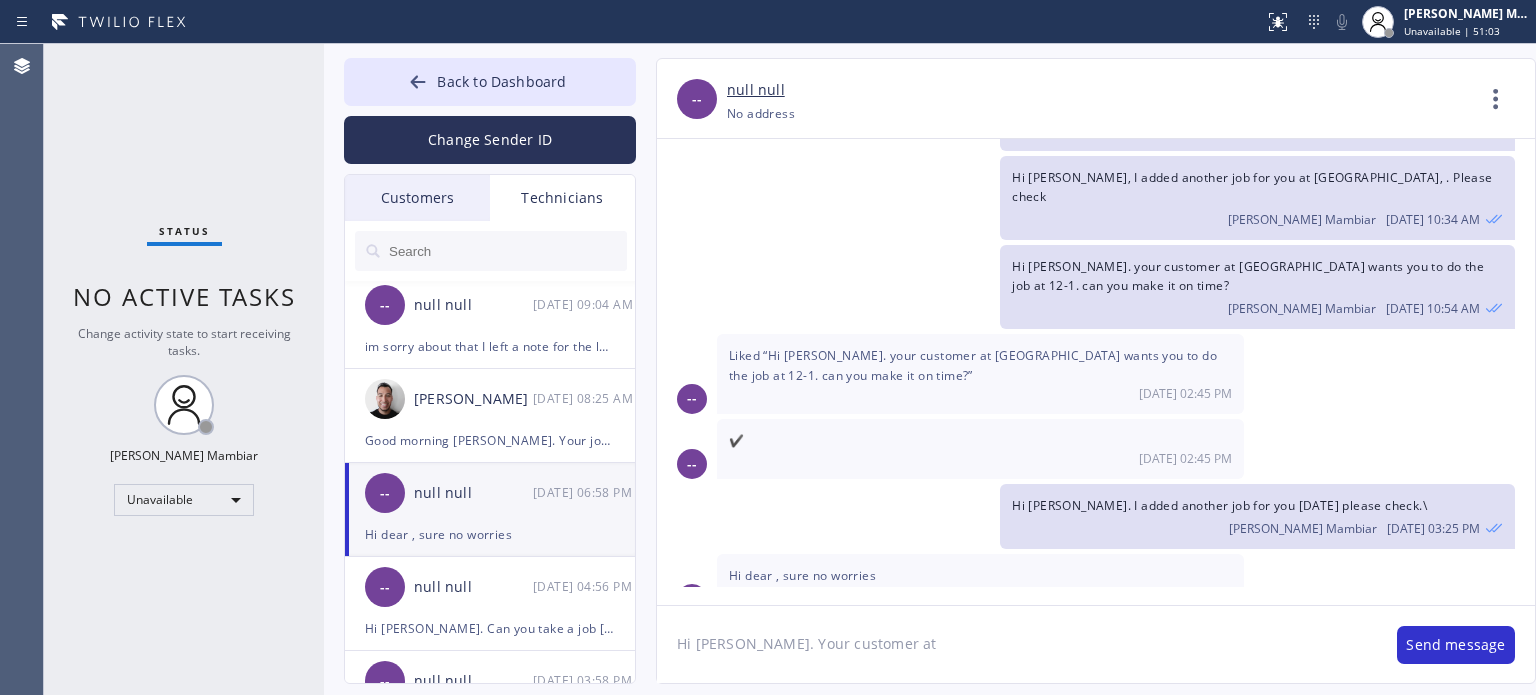 click on "Hi [PERSON_NAME]. Your customer at" 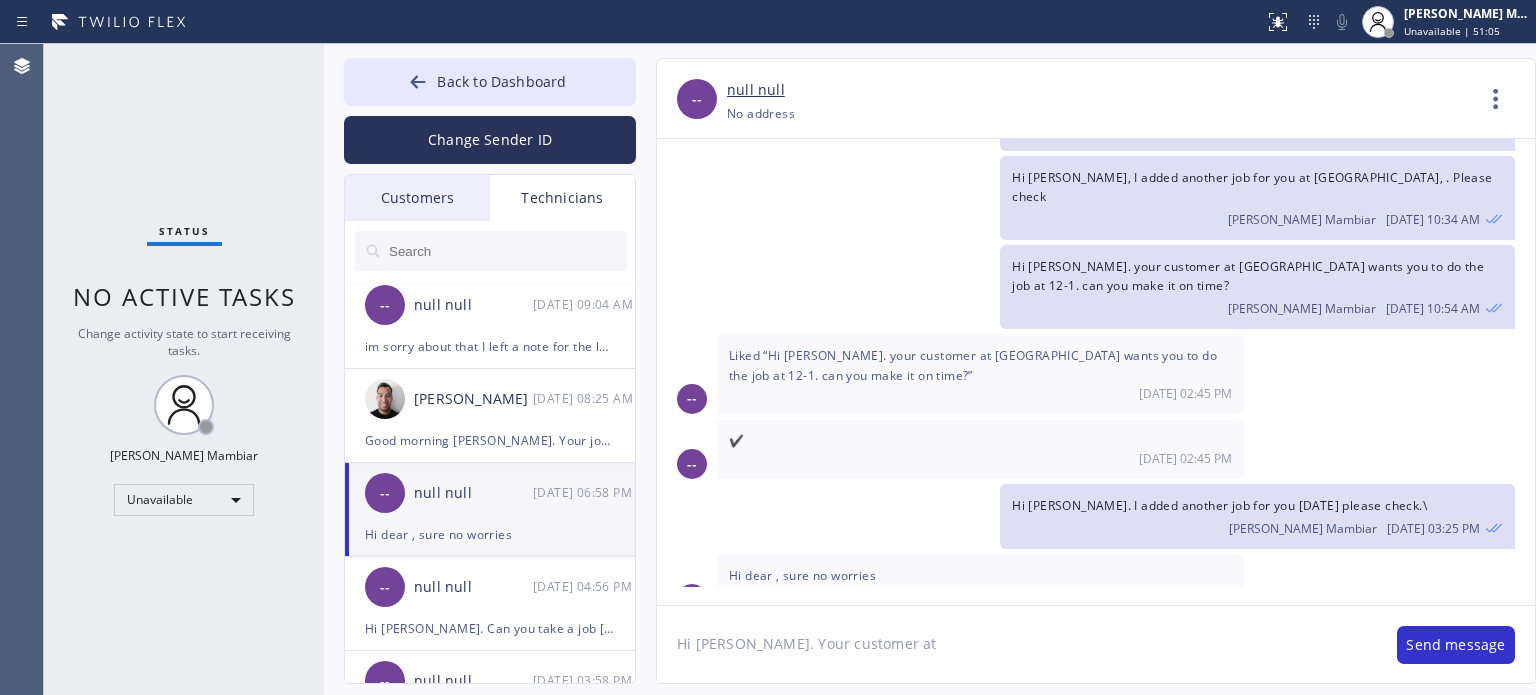 paste on "[GEOGRAPHIC_DATA]" 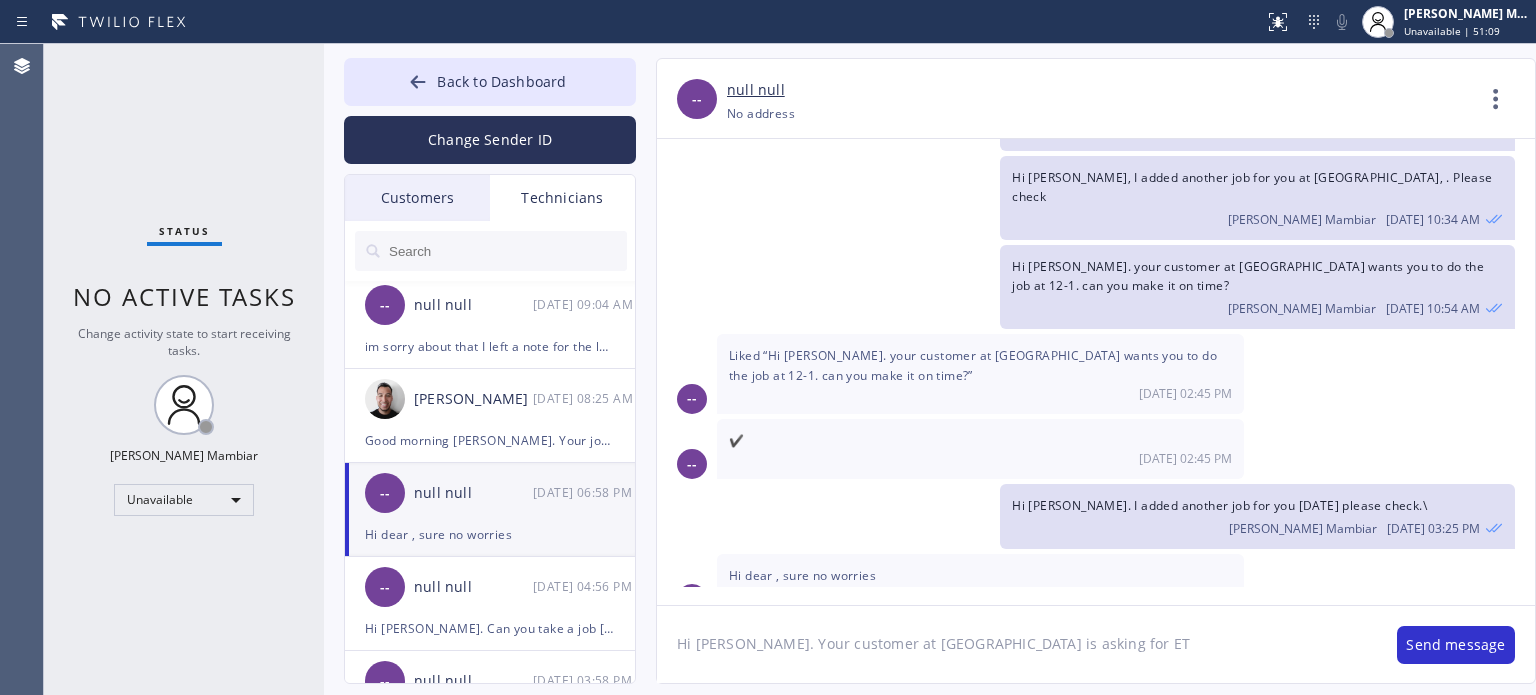 type on "Hi [PERSON_NAME]. Your customer at [GEOGRAPHIC_DATA] is asking for ETA" 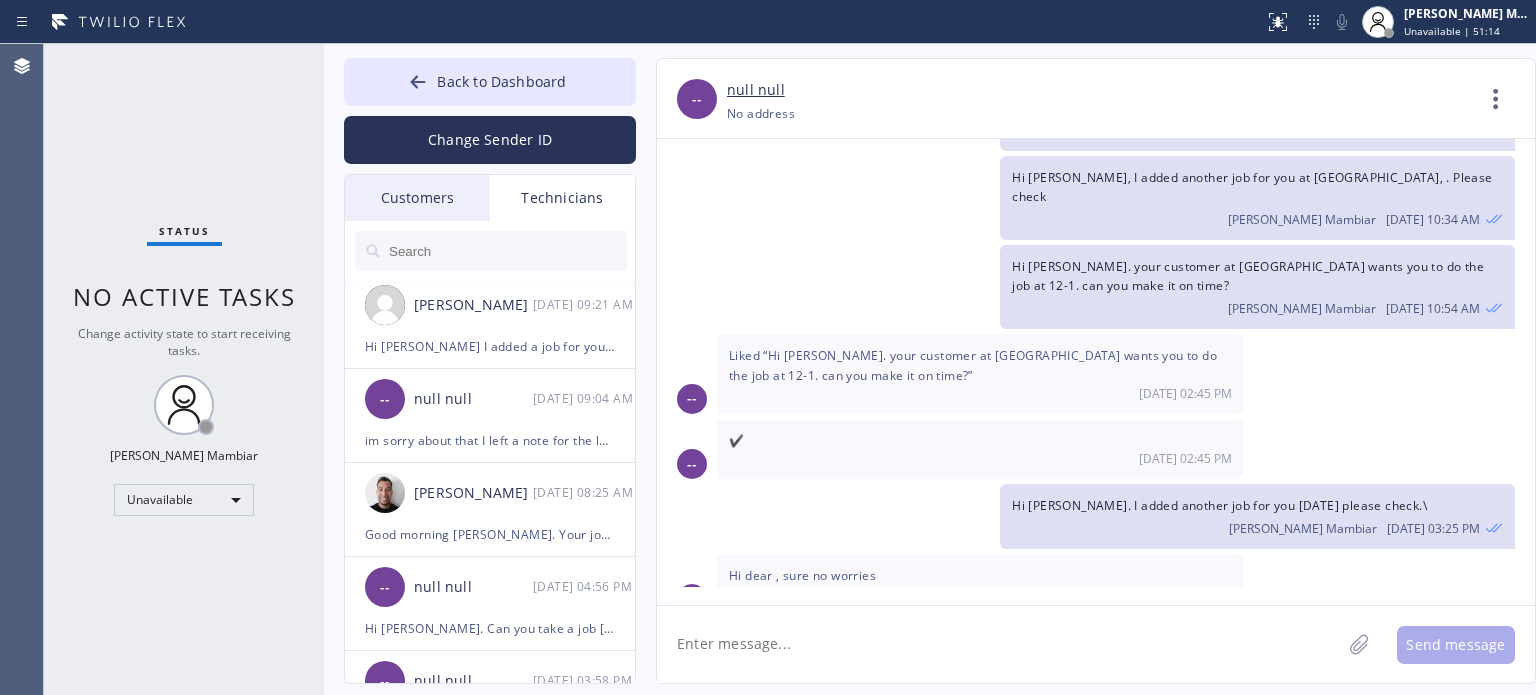 scroll, scrollTop: 588, scrollLeft: 0, axis: vertical 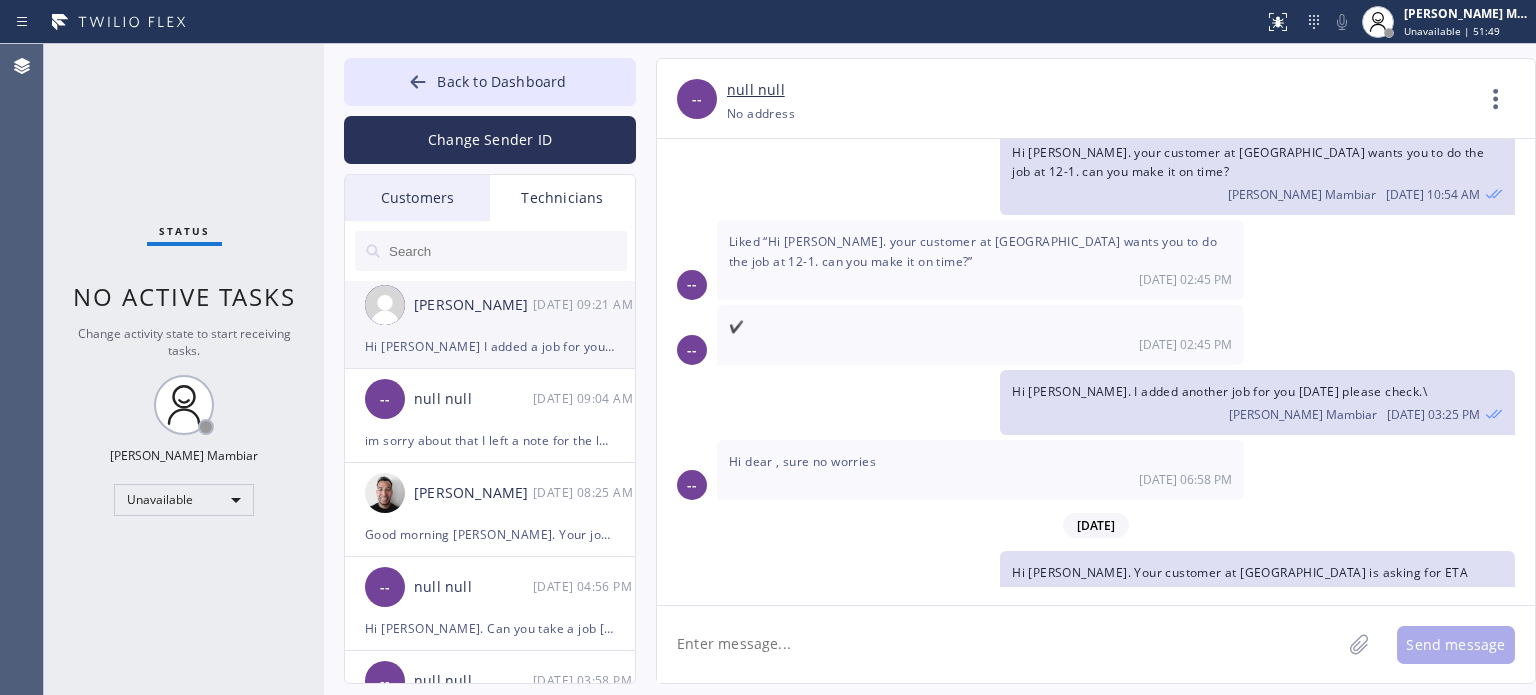 click on "Hi [PERSON_NAME] I added a job for you [DATE] at [GEOGRAPHIC_DATA], [GEOGRAPHIC_DATA]. Please check." at bounding box center (490, 346) 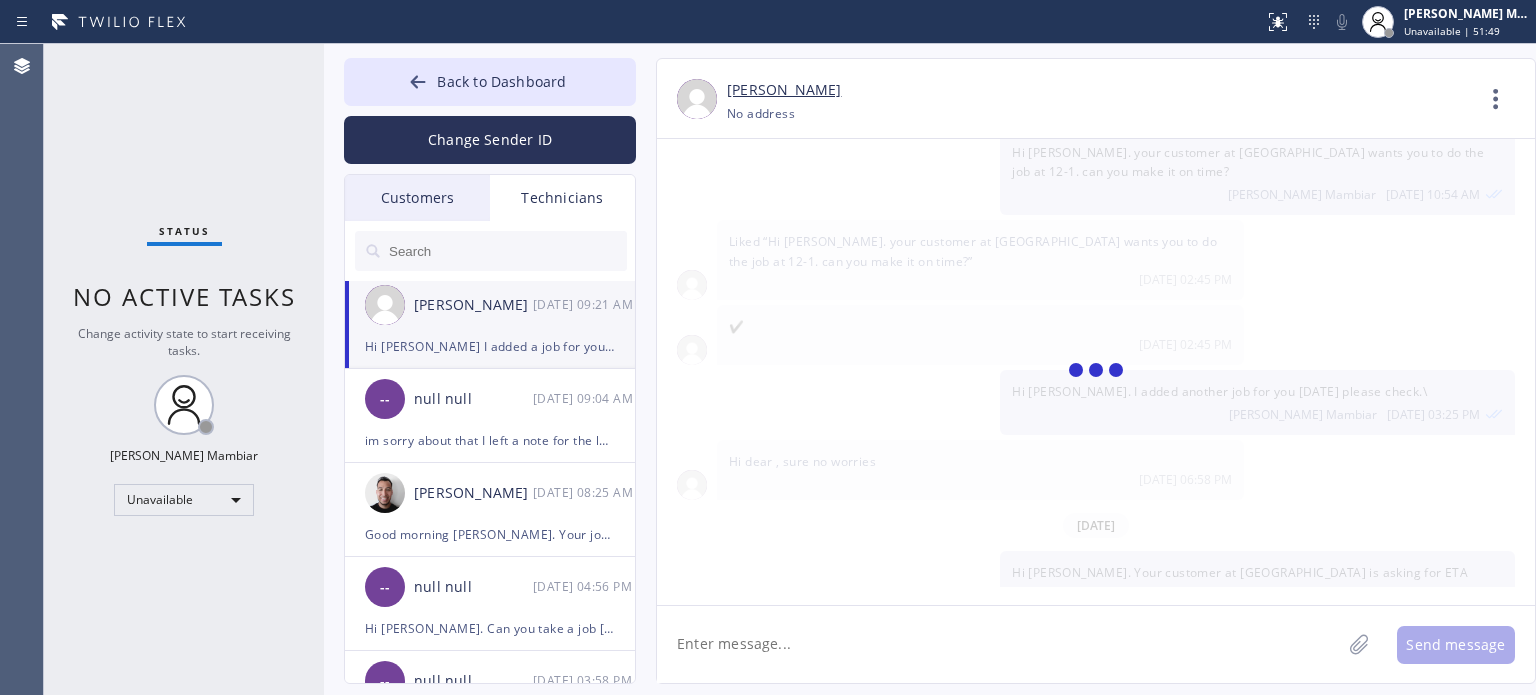scroll, scrollTop: 233, scrollLeft: 0, axis: vertical 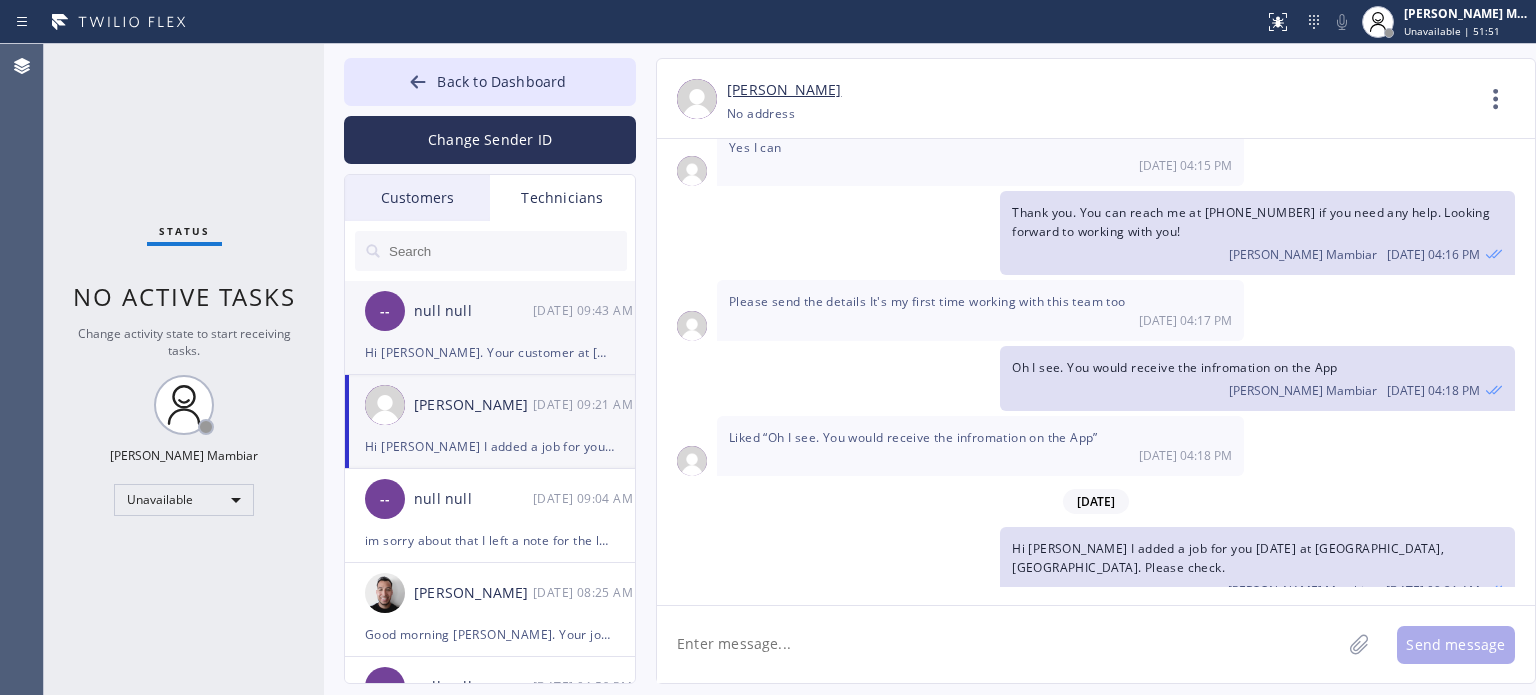 click on "-- null null [DATE] 09:43 AM" at bounding box center (491, 311) 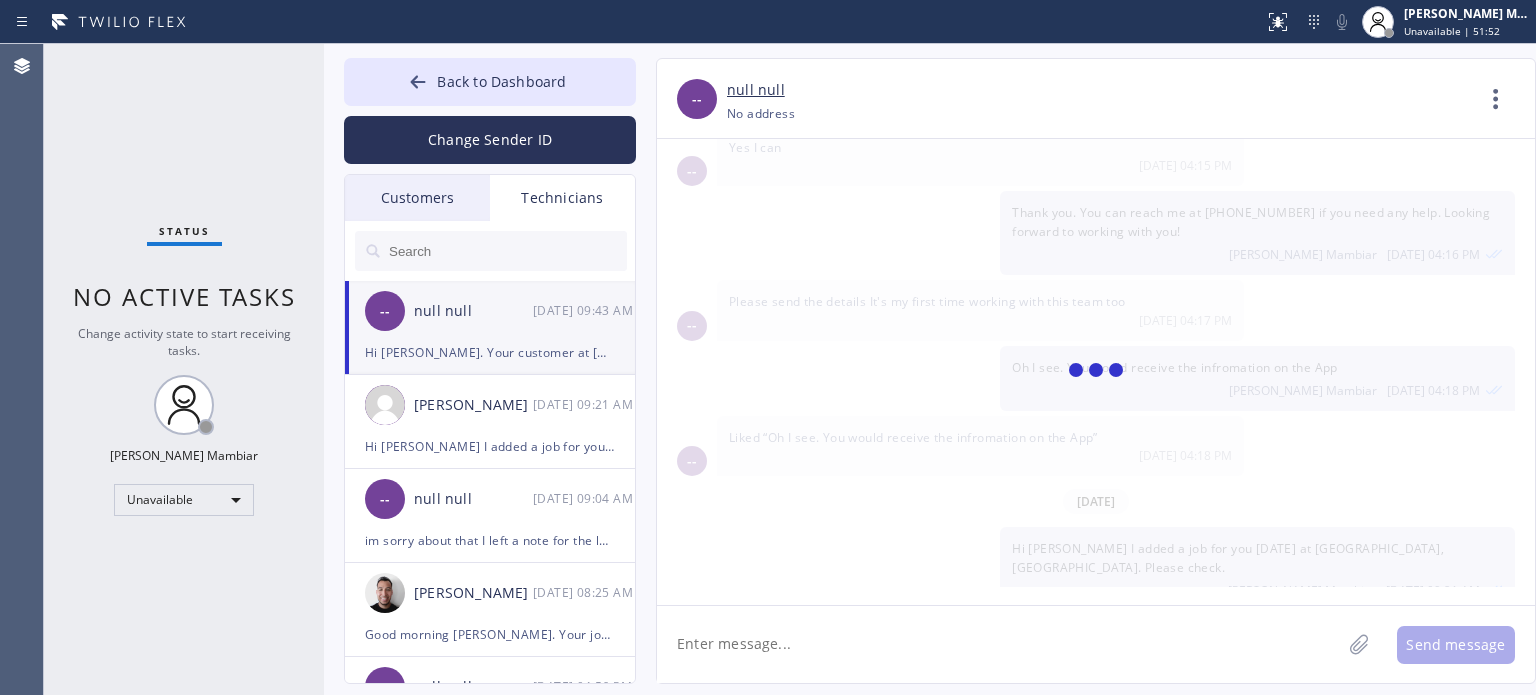 scroll, scrollTop: 588, scrollLeft: 0, axis: vertical 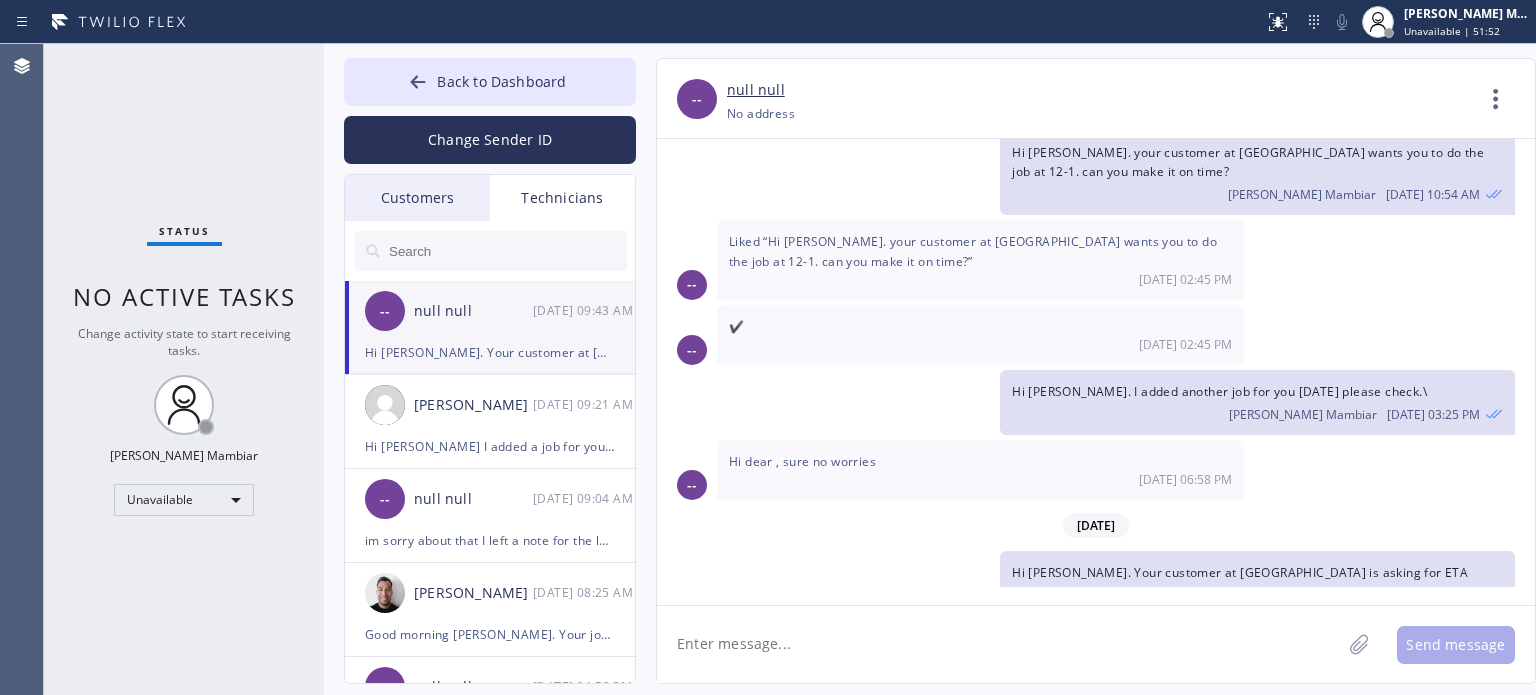 click 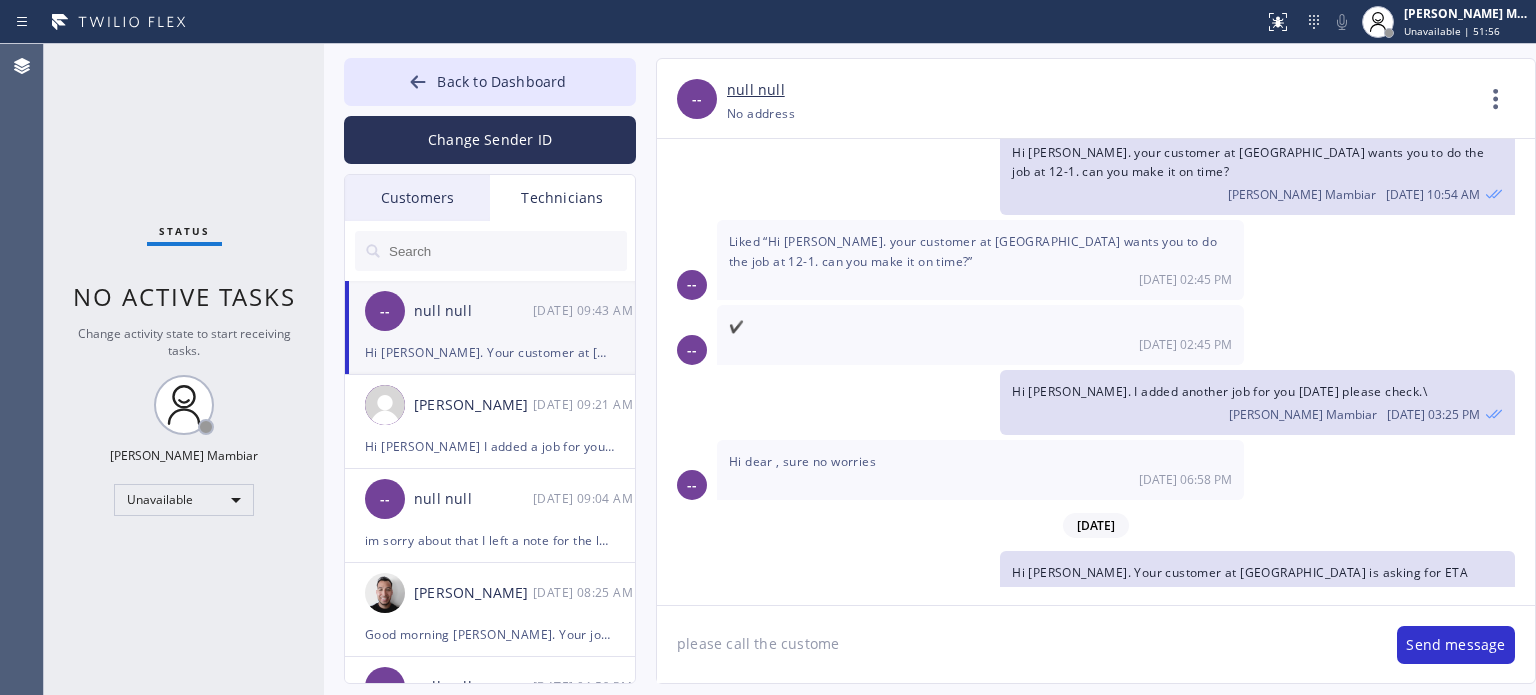 type on "please call the customer" 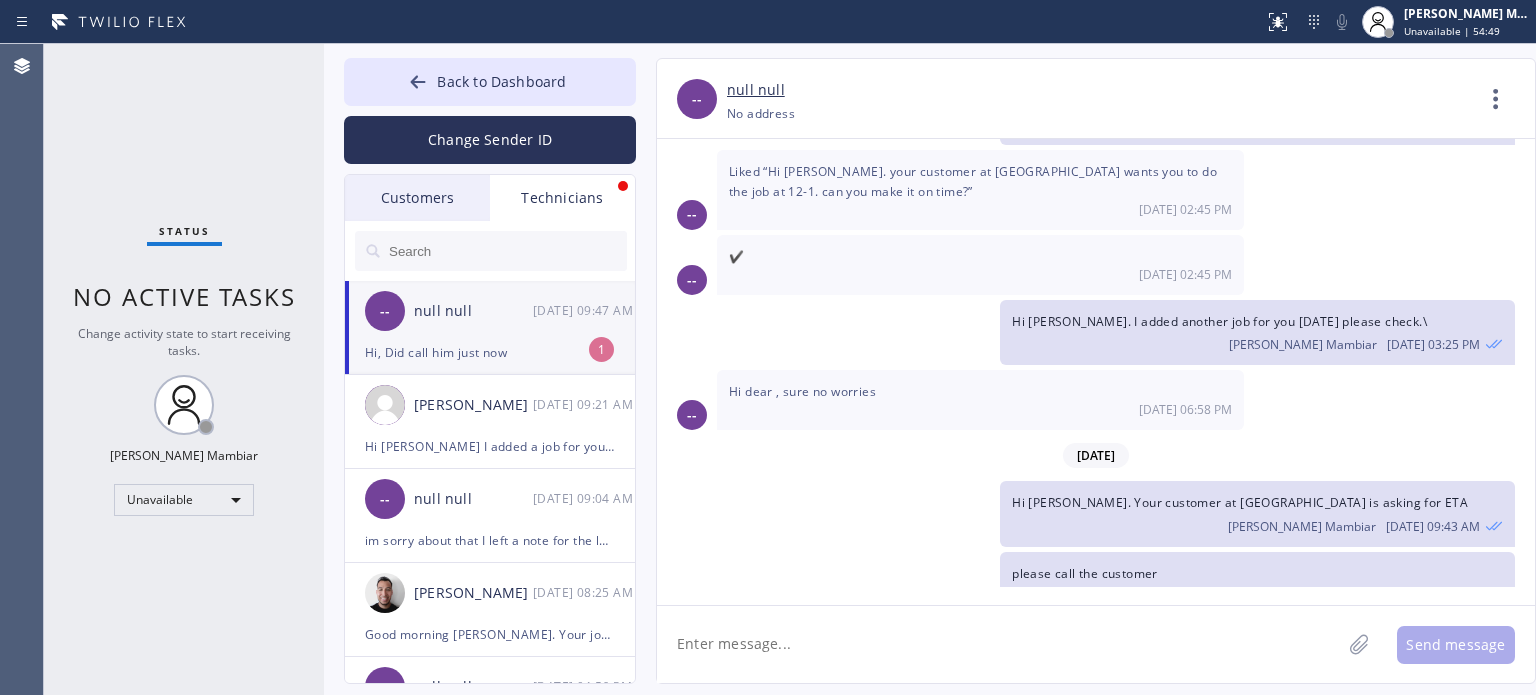scroll, scrollTop: 722, scrollLeft: 0, axis: vertical 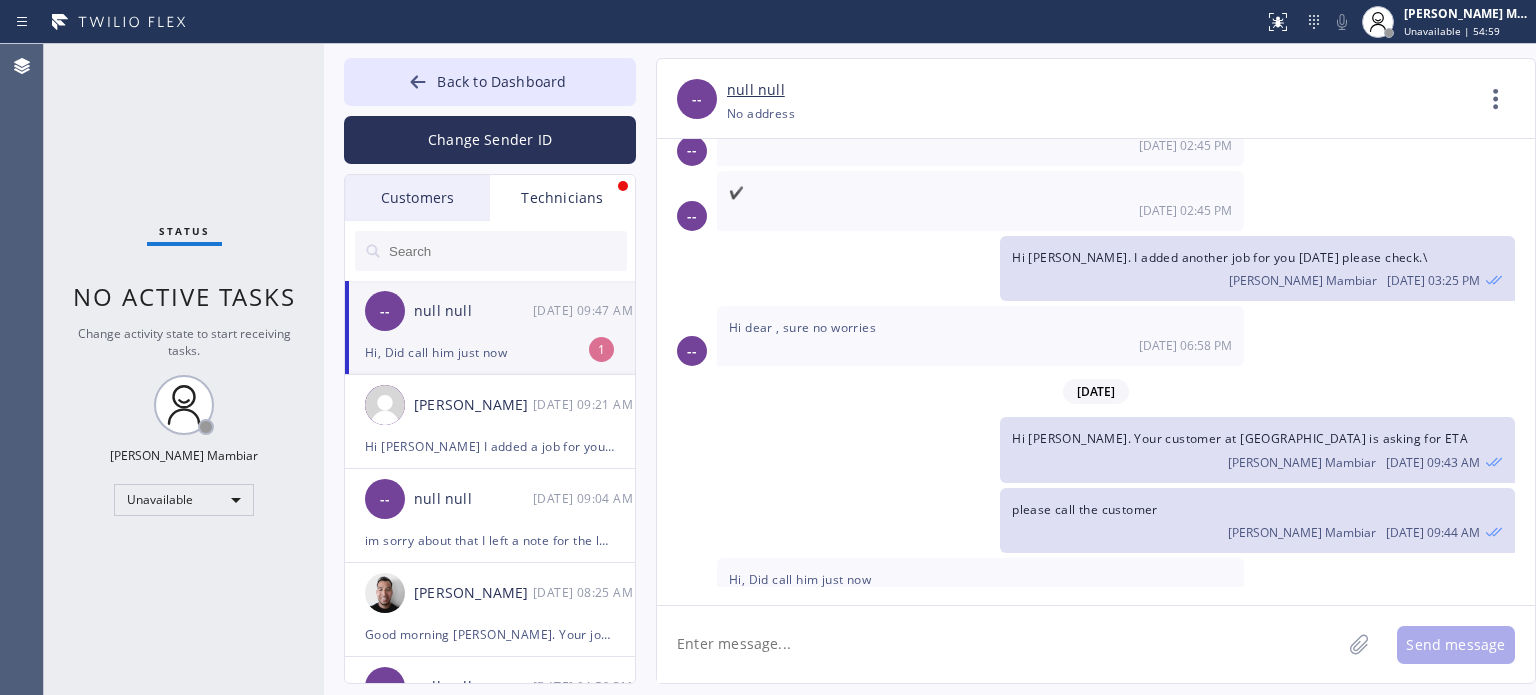 click on "-- Hi, Did call him just now  [DATE] 09:47 AM" at bounding box center (1096, 588) 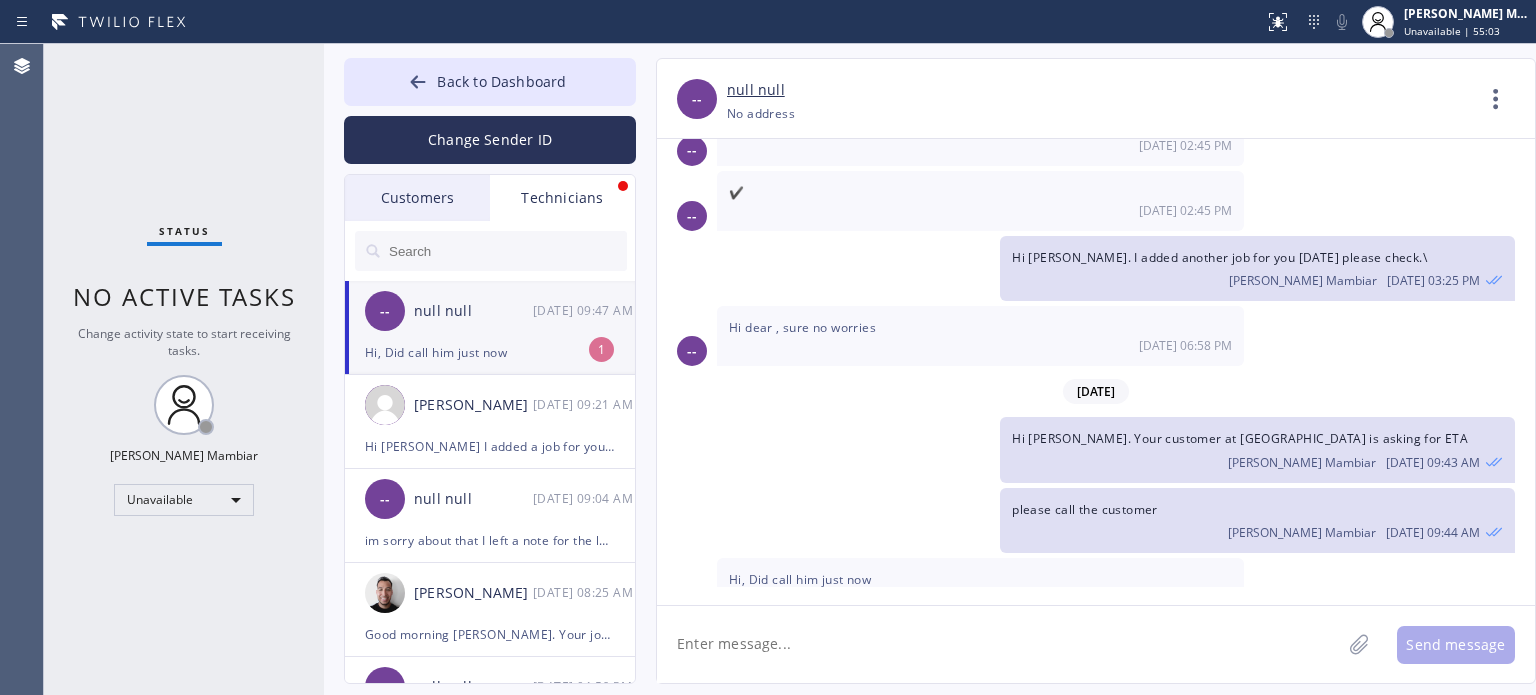 click 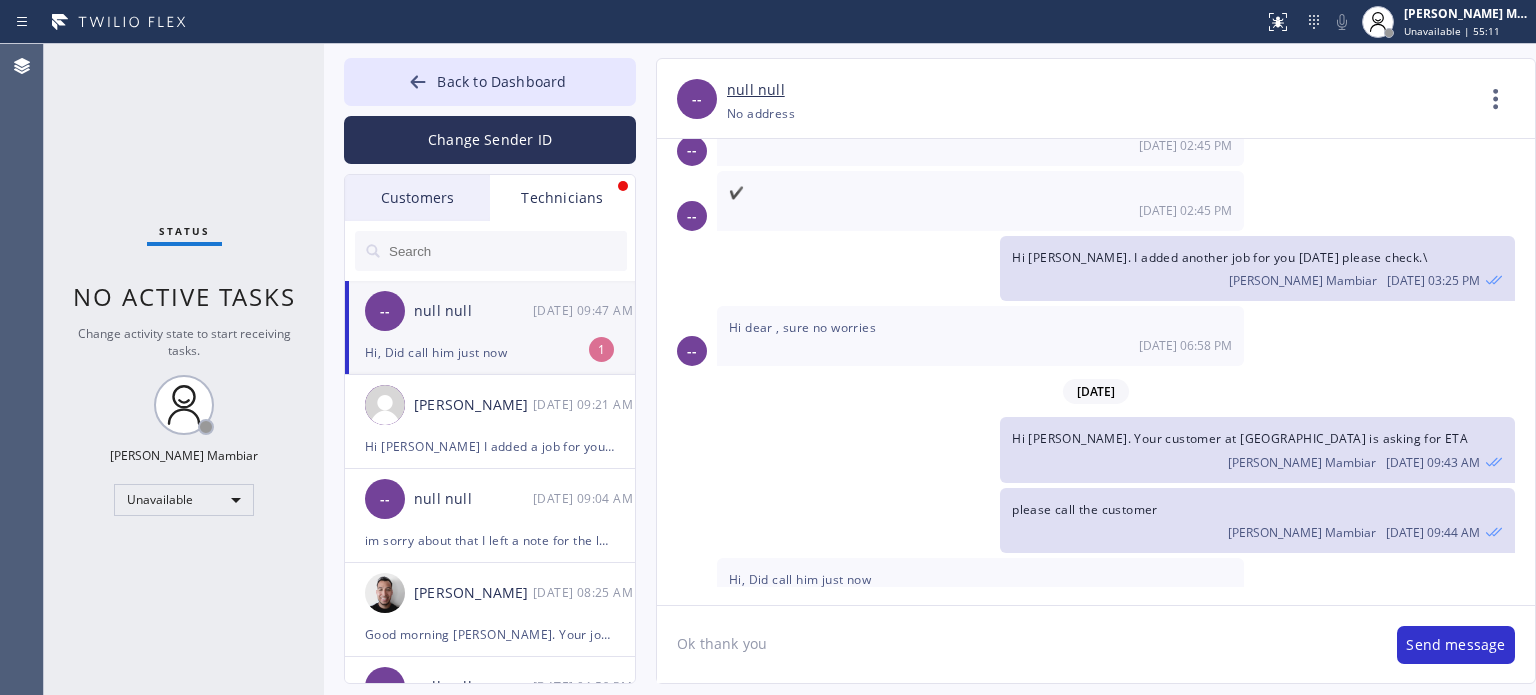 type on "Ok thank you." 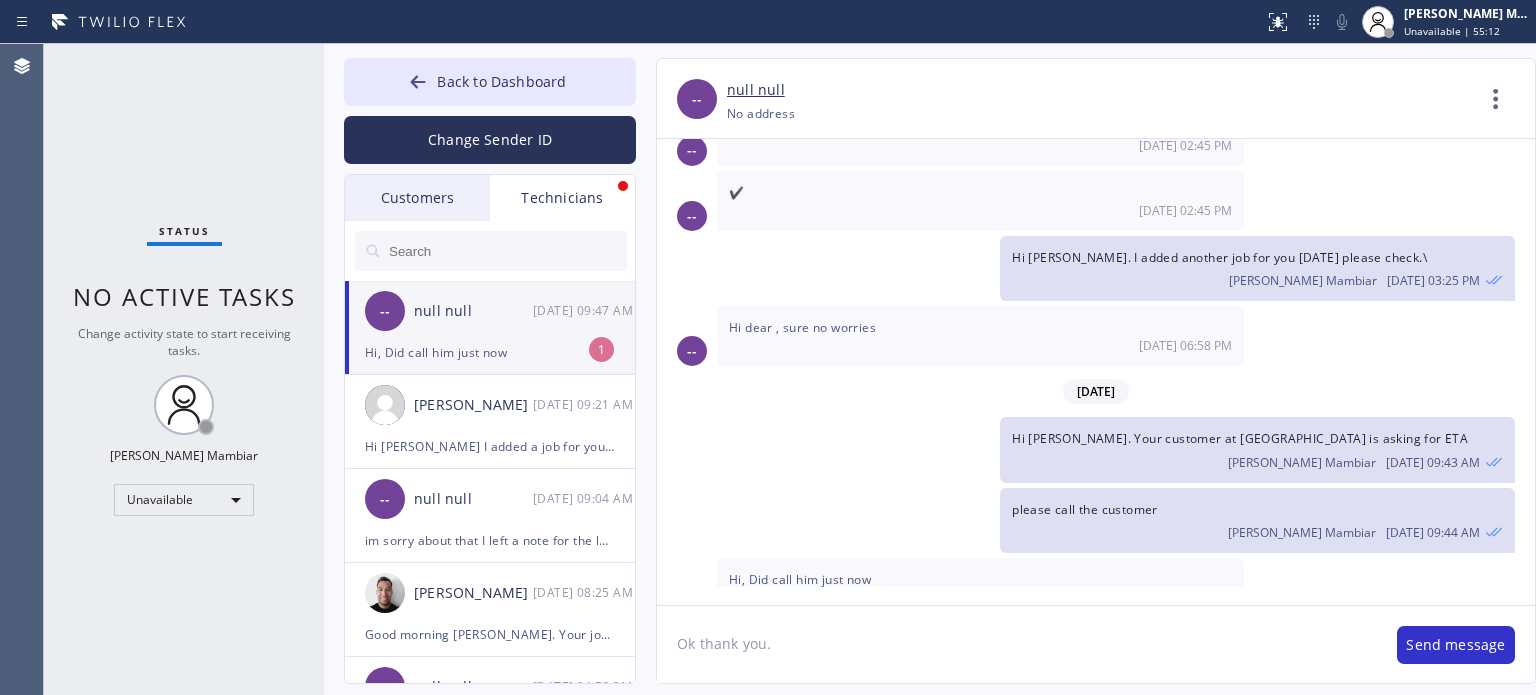 type 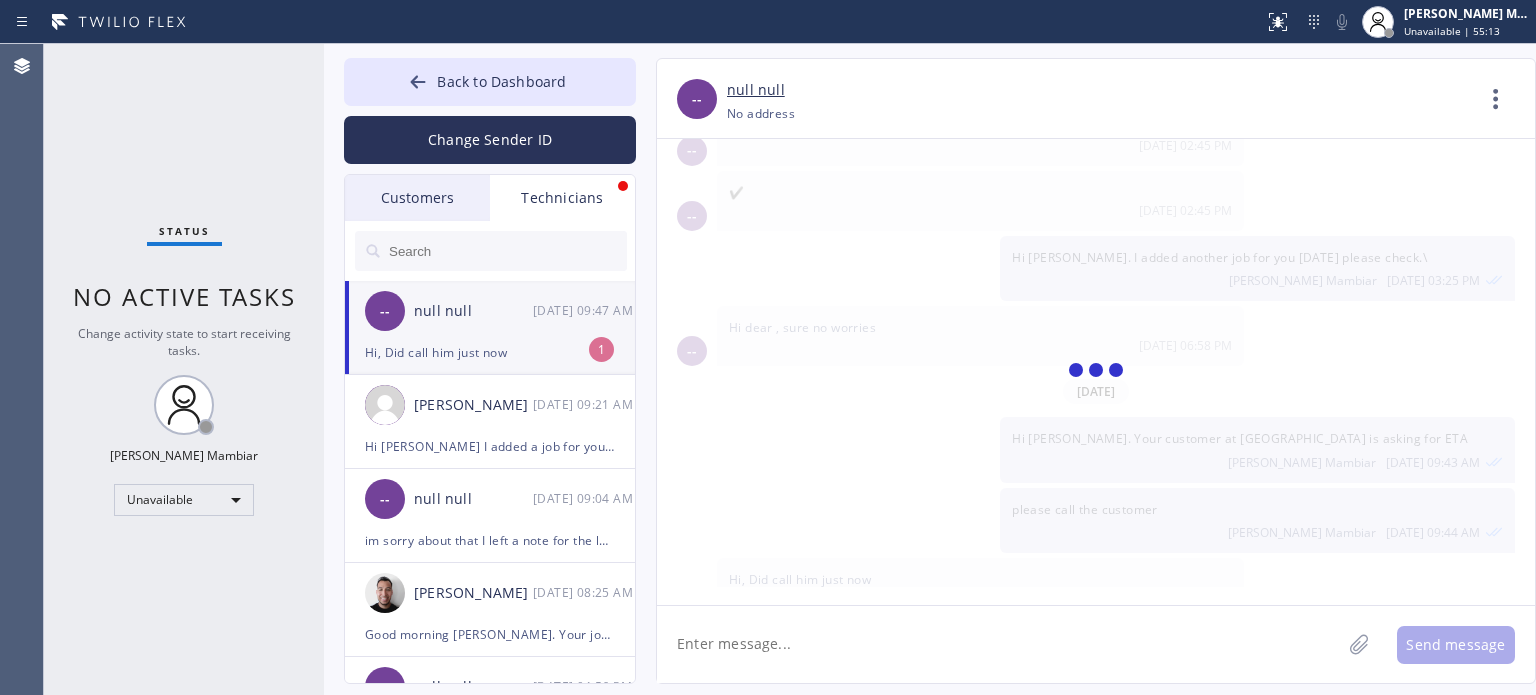 scroll, scrollTop: 792, scrollLeft: 0, axis: vertical 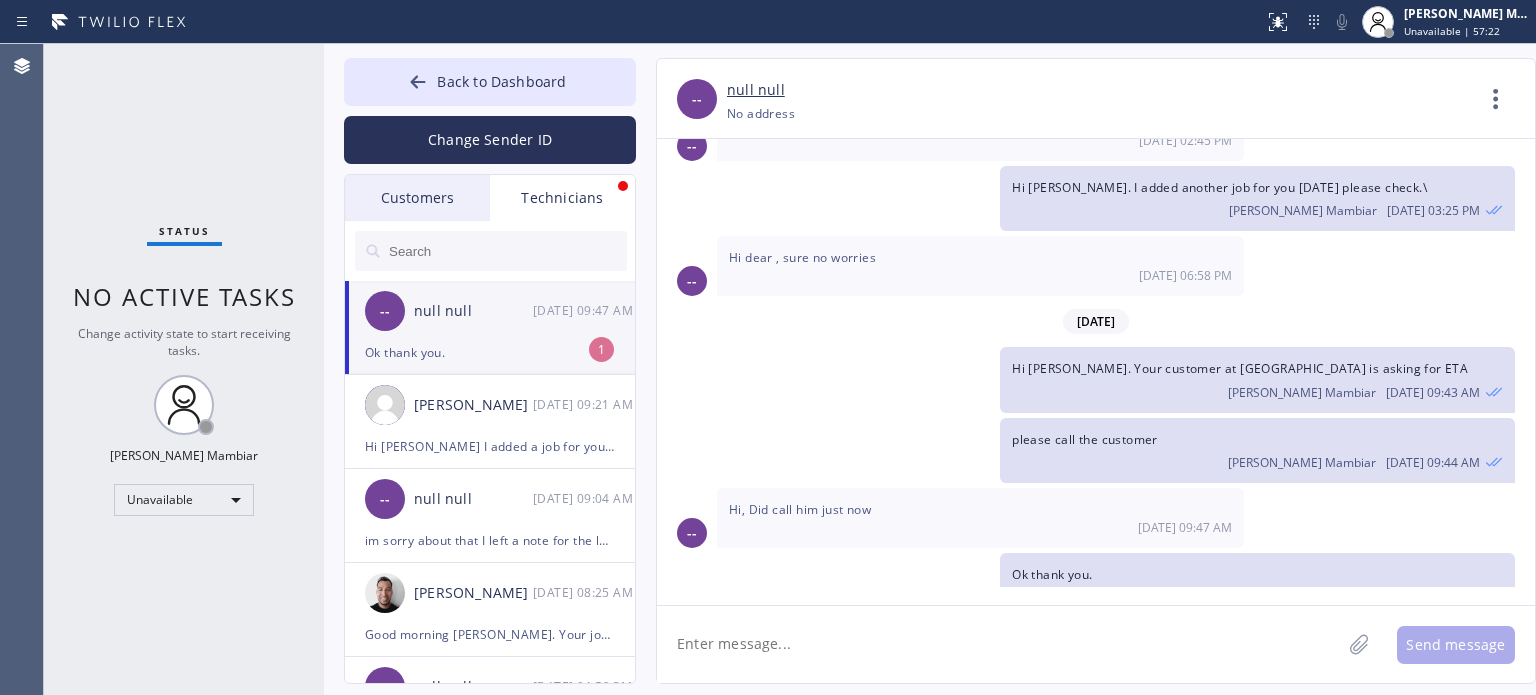 click on "Status   No active tasks     Change activity state to start receiving tasks.   [PERSON_NAME] Mambiar Unavailable" at bounding box center (184, 369) 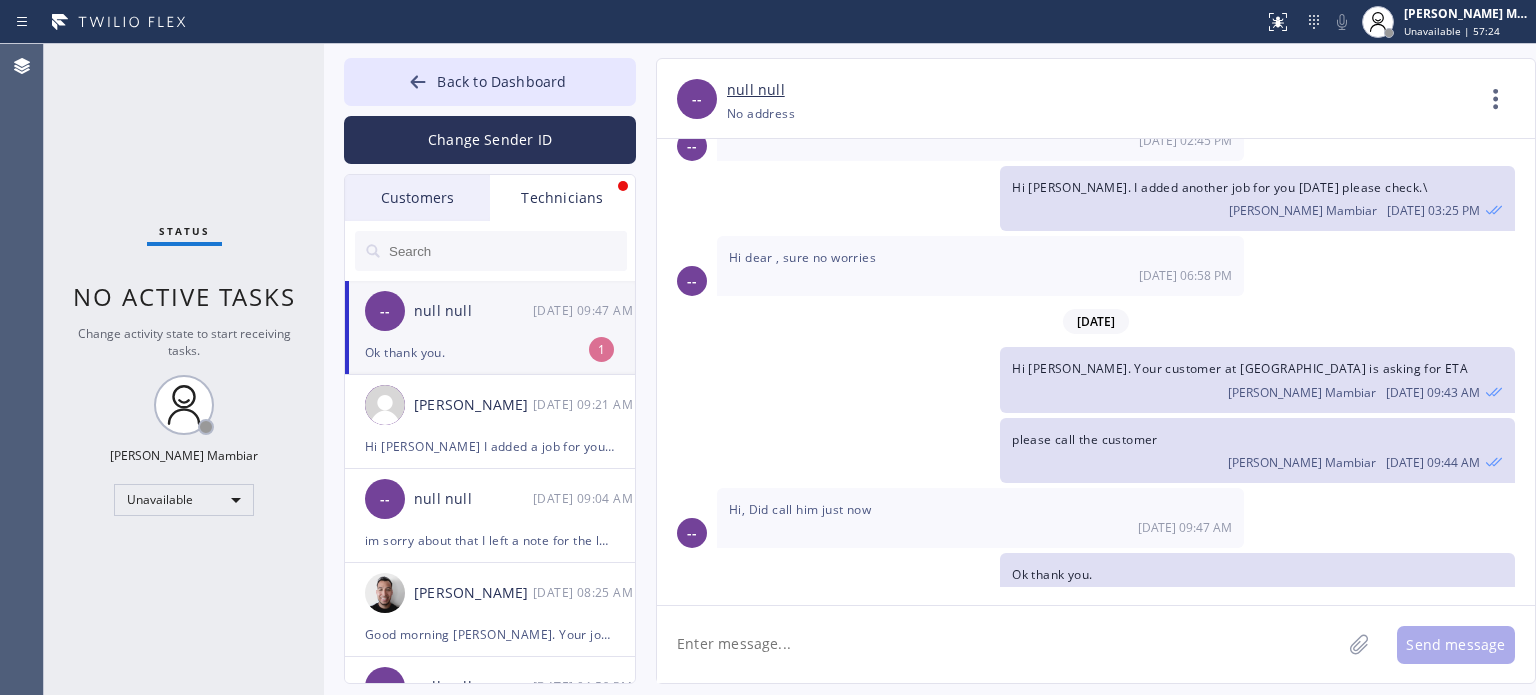 click on "-- null null [DATE] 09:47 AM" at bounding box center (491, 311) 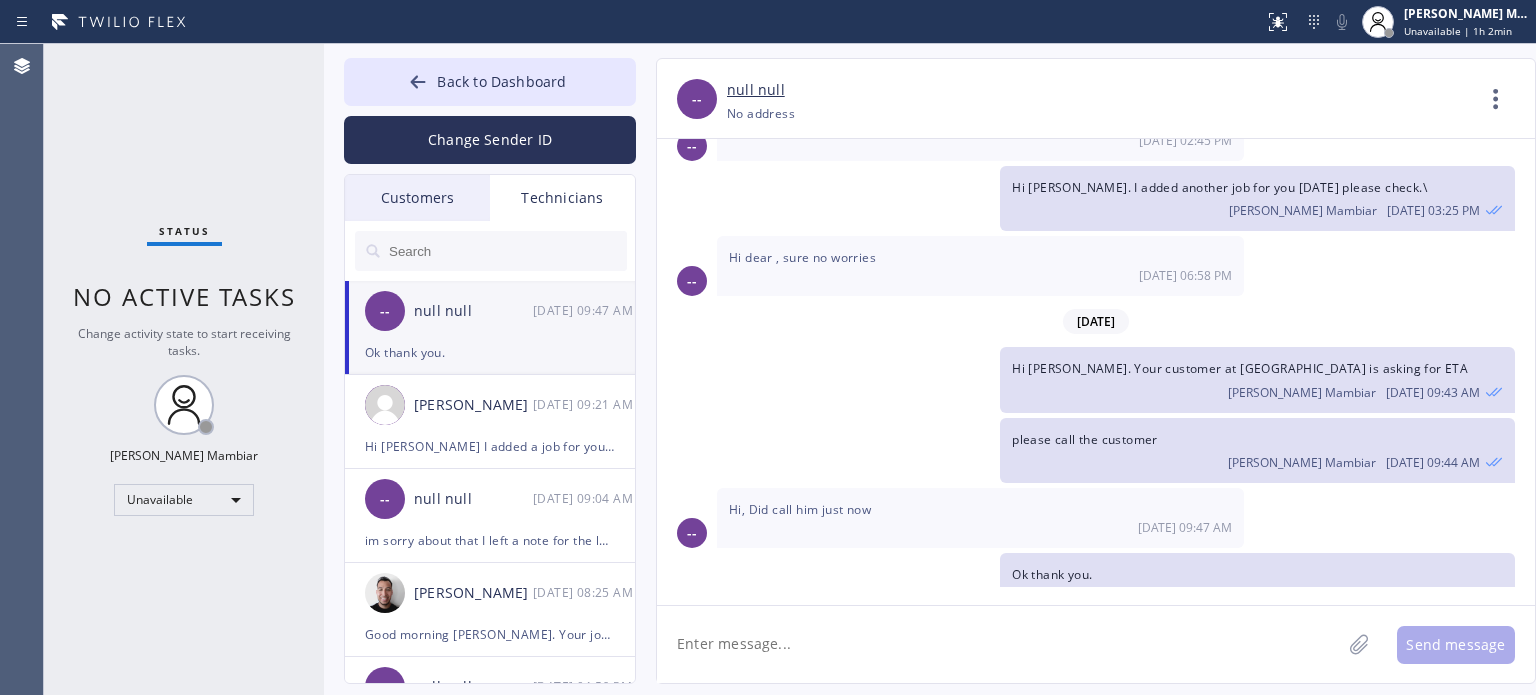 drag, startPoint x: 293, startPoint y: 546, endPoint x: 271, endPoint y: 523, distance: 31.827662 